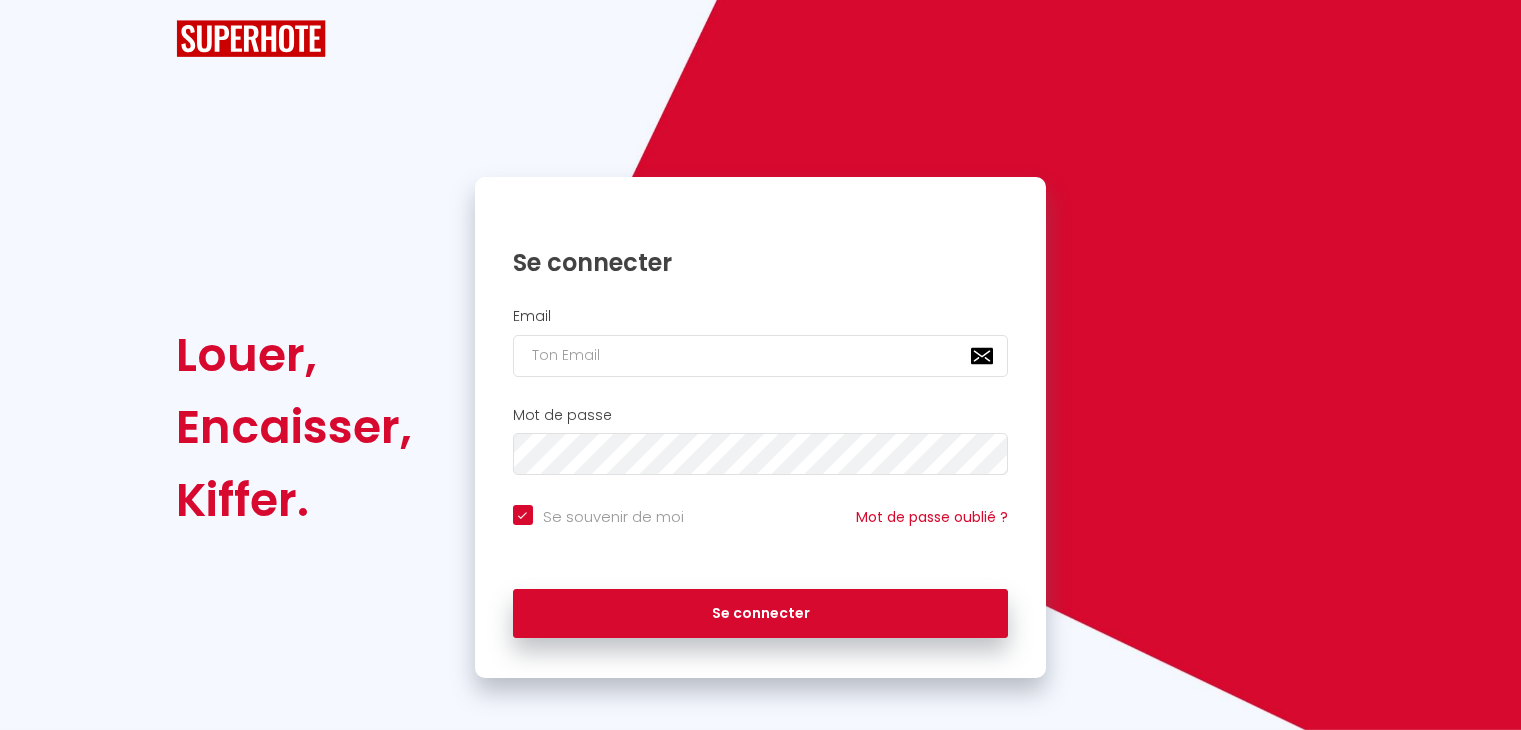 scroll, scrollTop: 0, scrollLeft: 0, axis: both 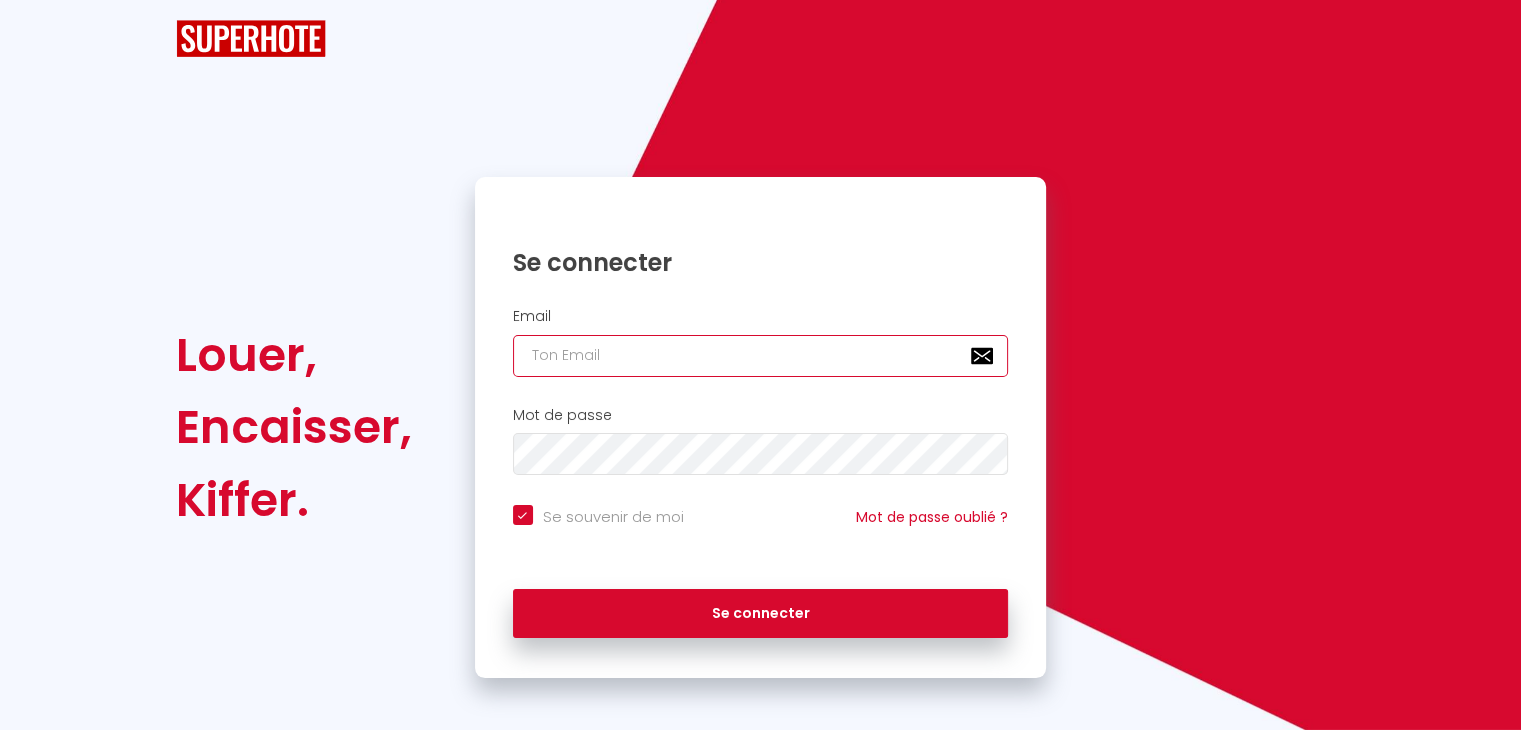 type on "1" 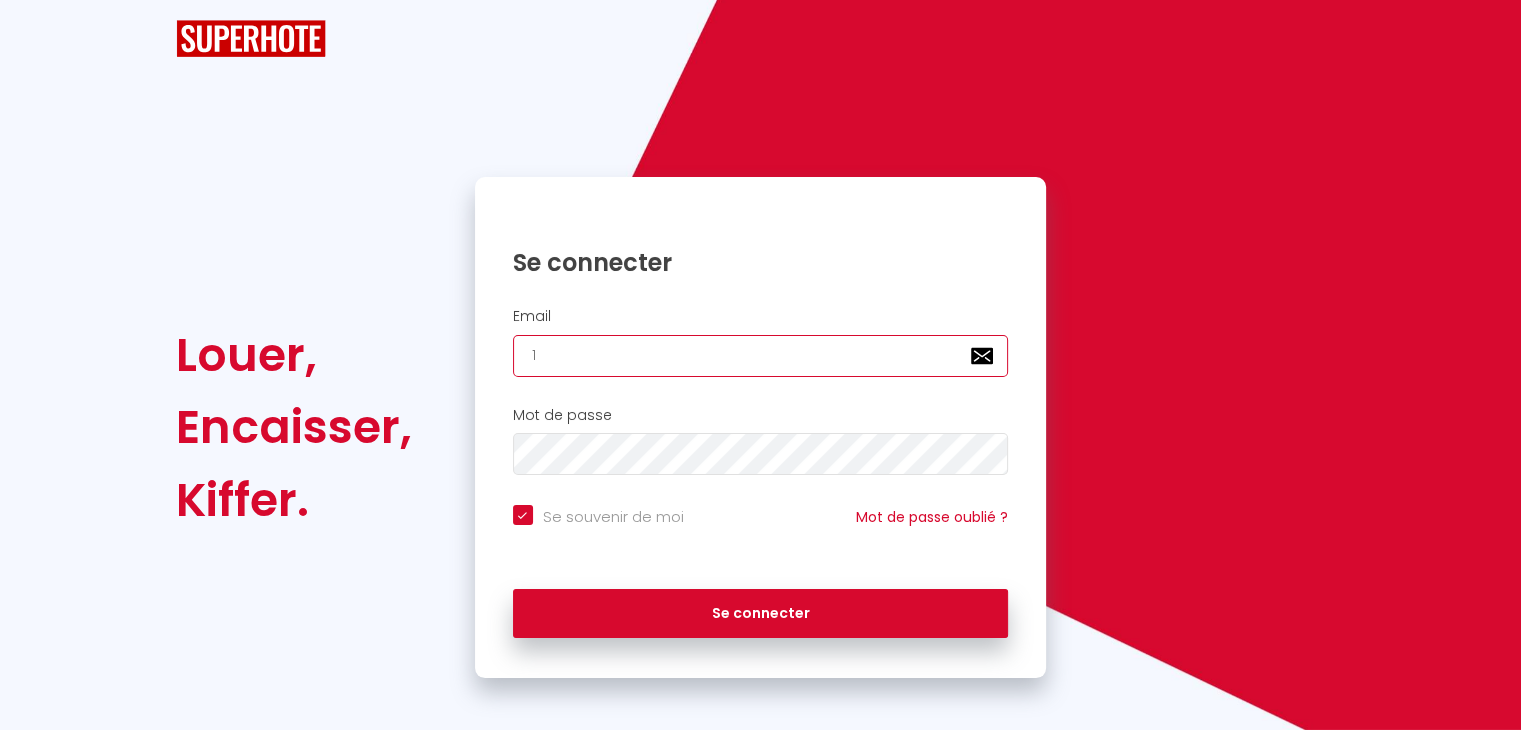 checkbox on "true" 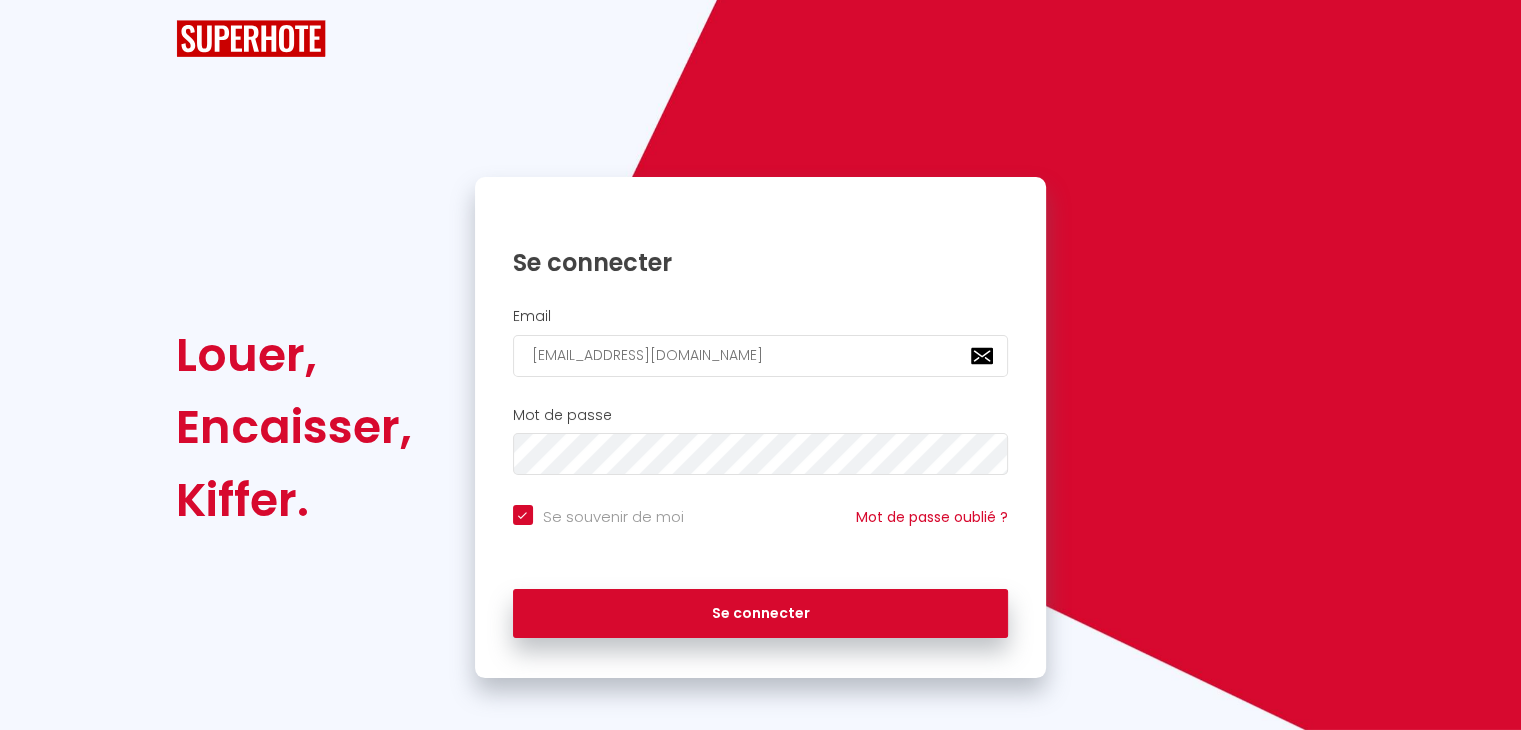 checkbox on "true" 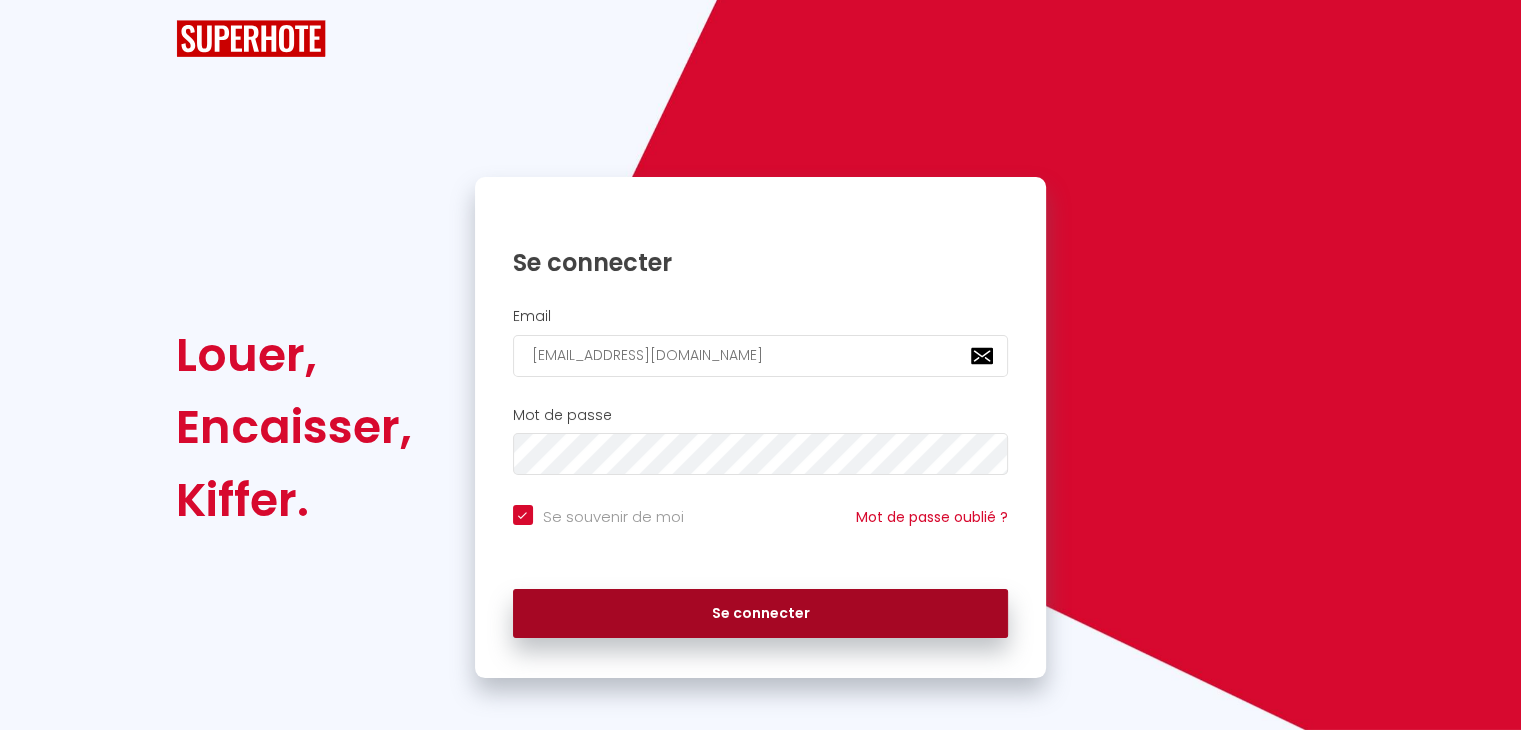 click on "Se connecter" at bounding box center (761, 614) 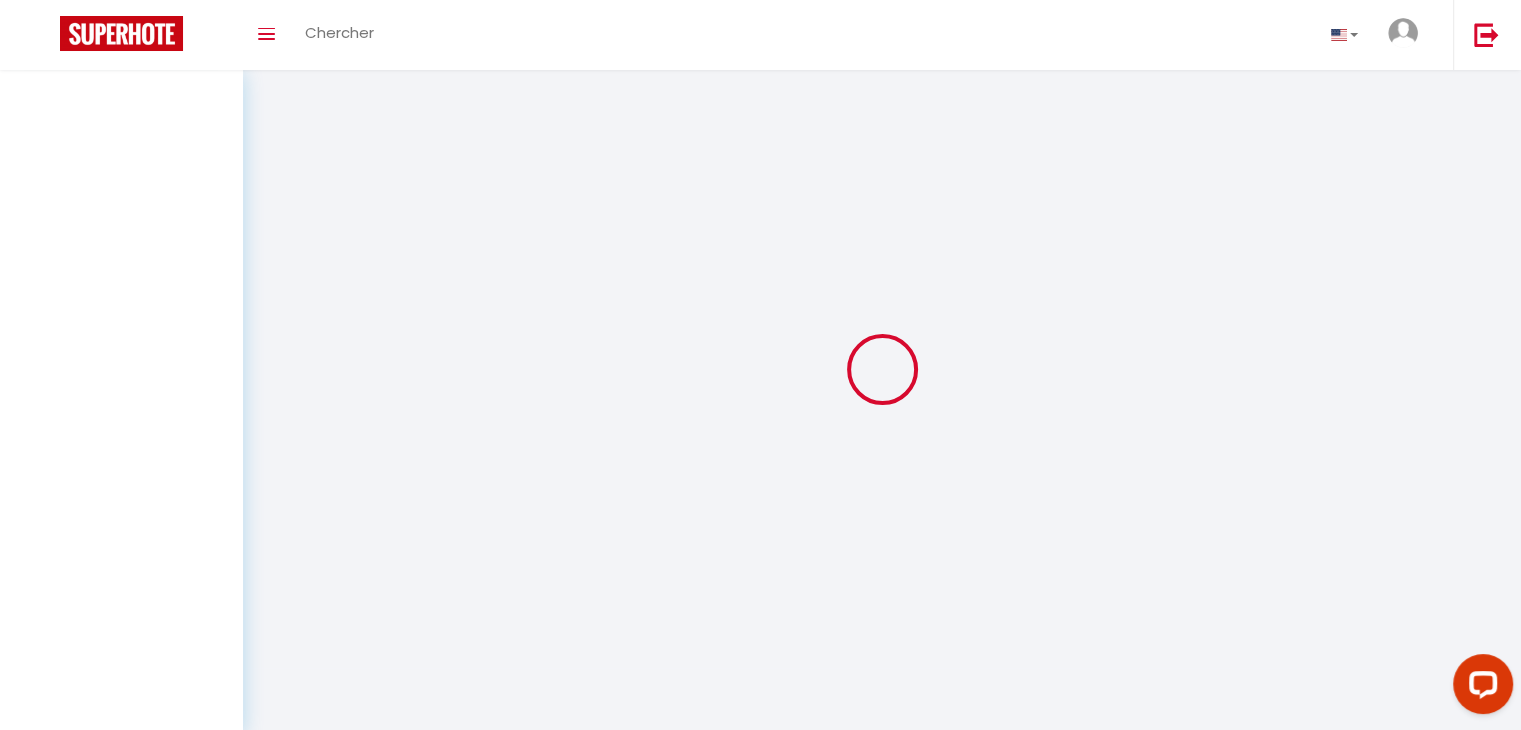 scroll, scrollTop: 45, scrollLeft: 0, axis: vertical 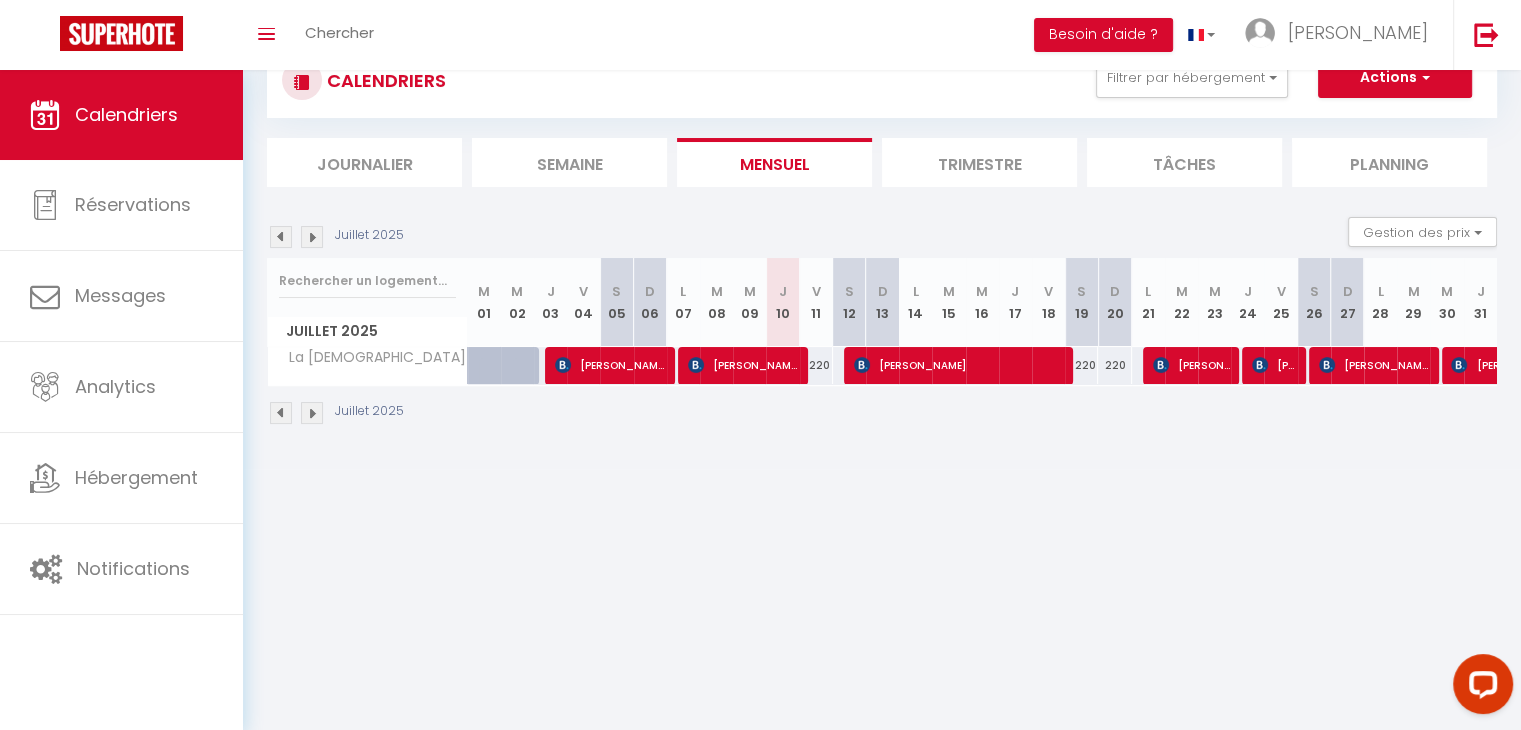 click at bounding box center (312, 413) 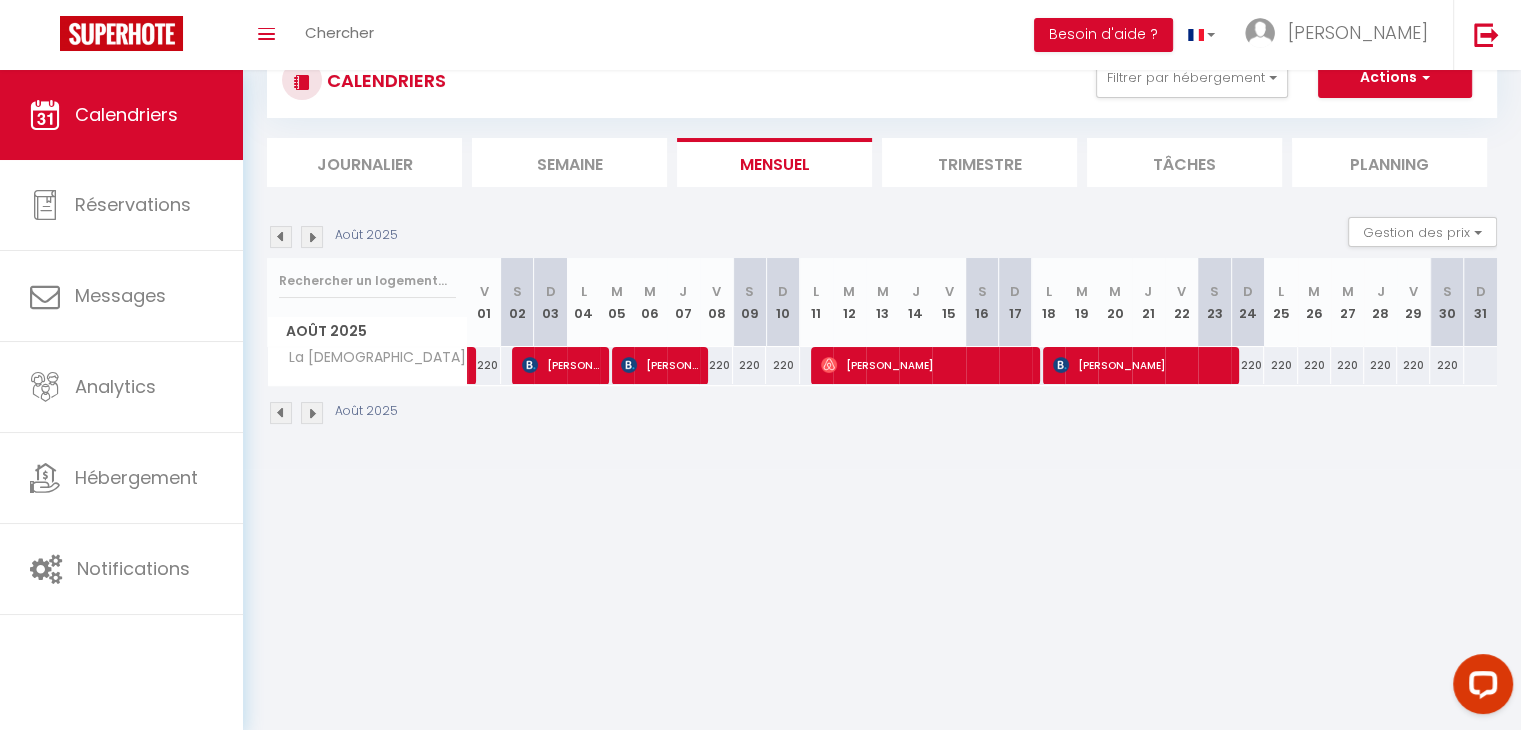 click at bounding box center (312, 413) 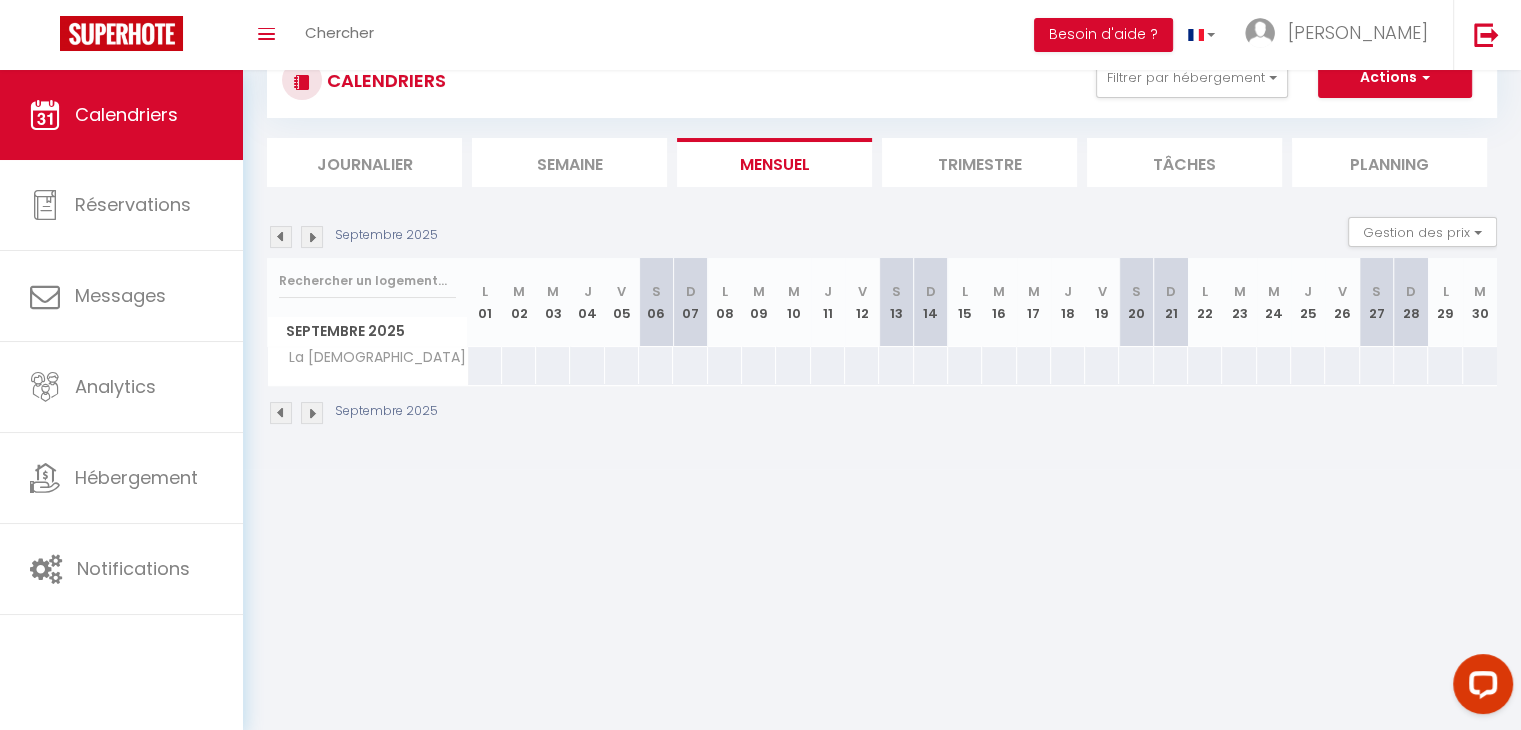 click at bounding box center [281, 413] 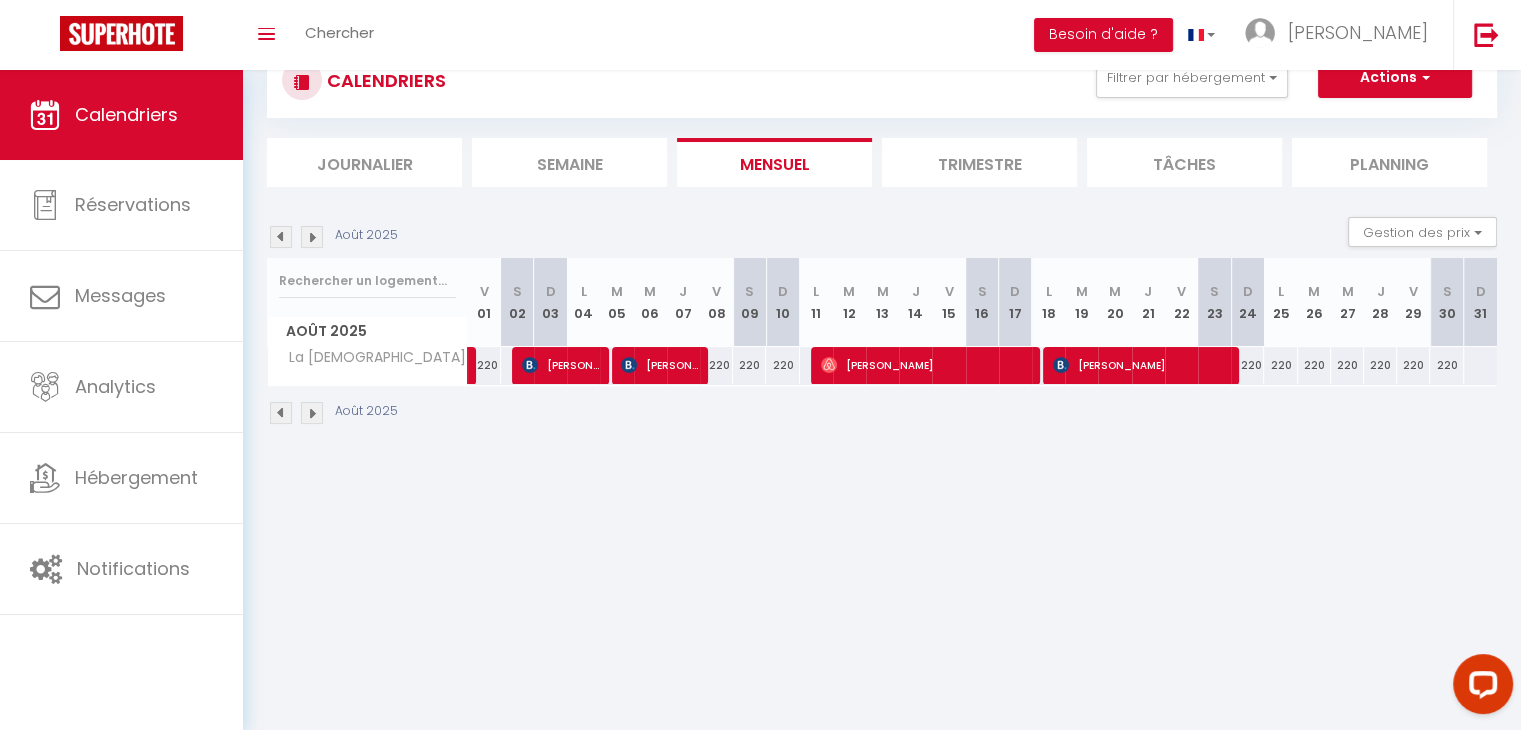 click at bounding box center [281, 413] 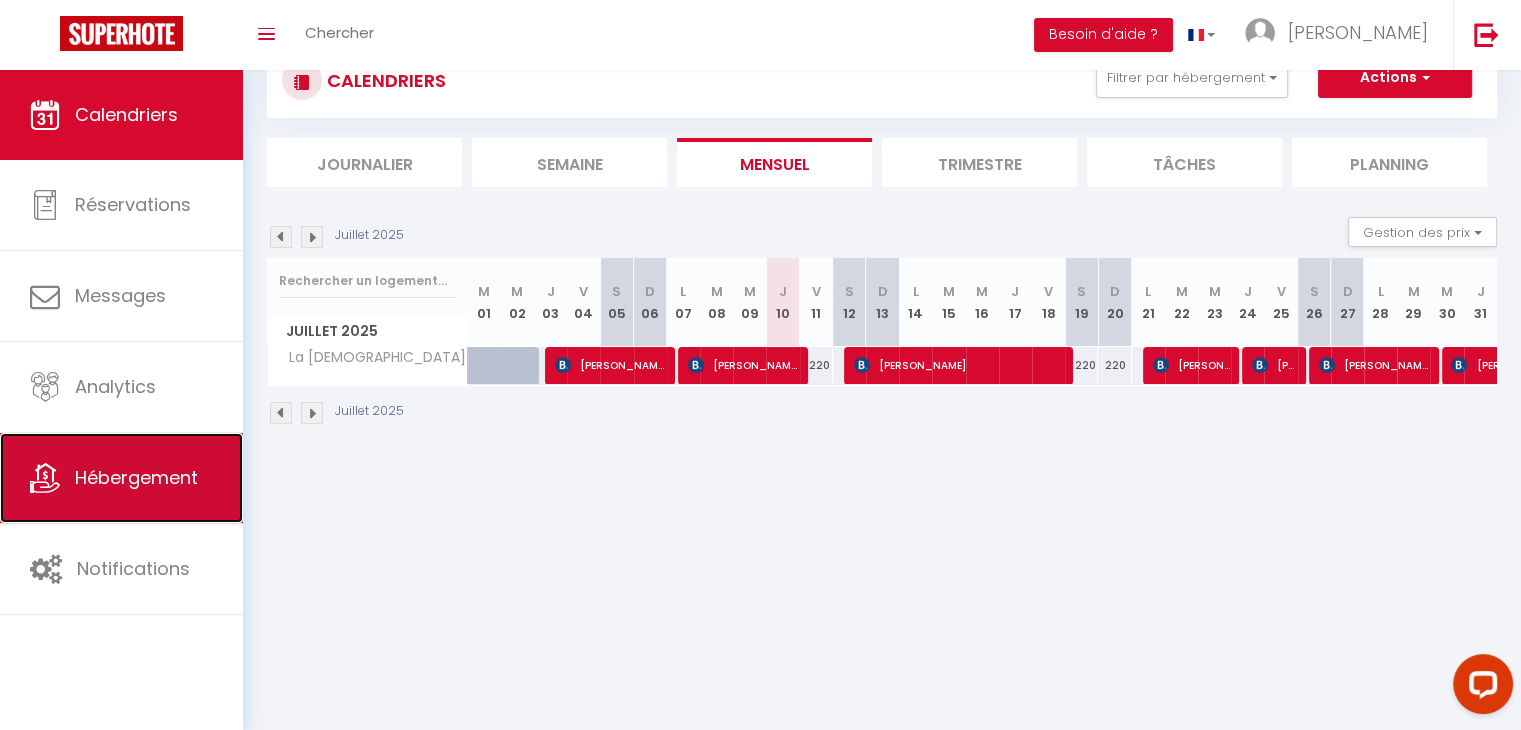click on "Hébergement" at bounding box center [136, 477] 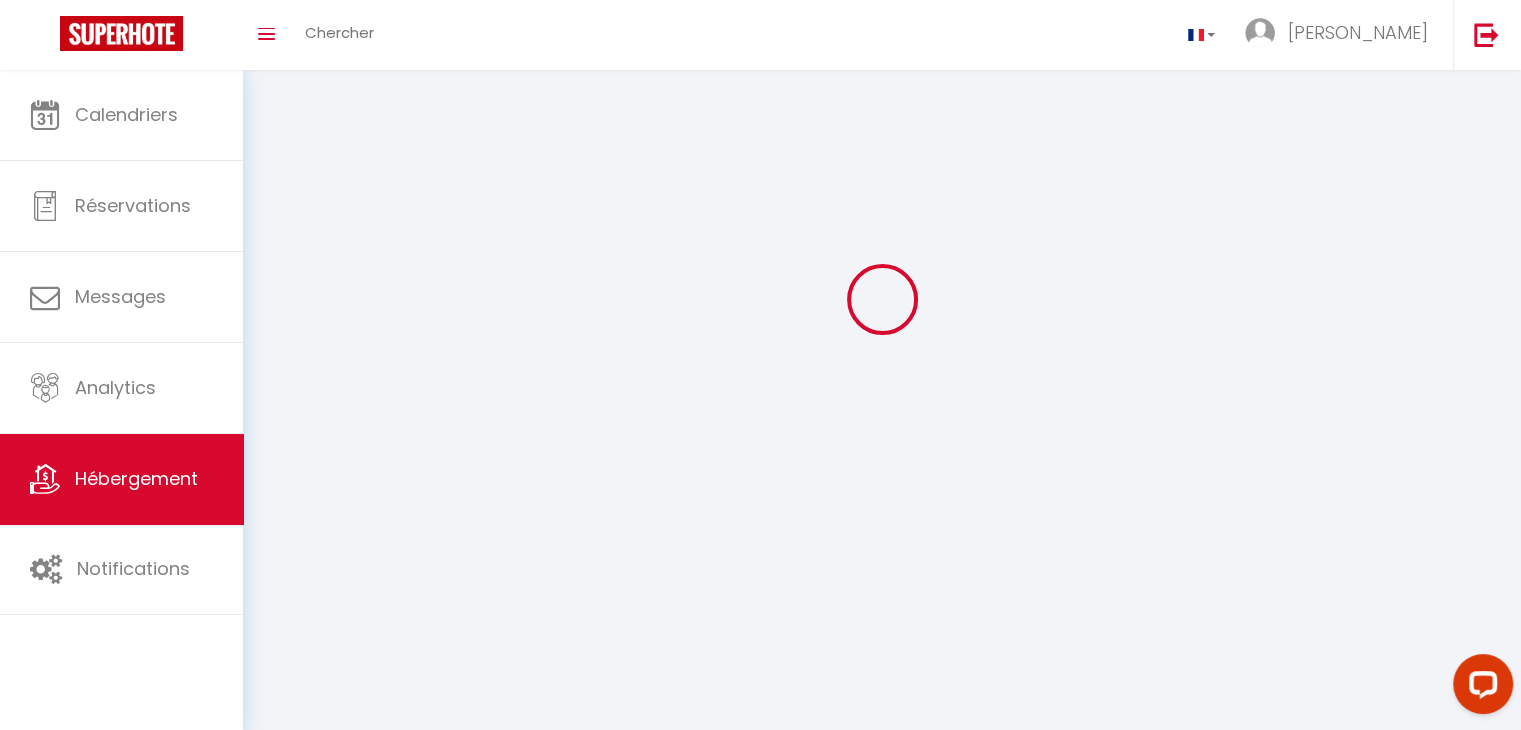scroll, scrollTop: 0, scrollLeft: 0, axis: both 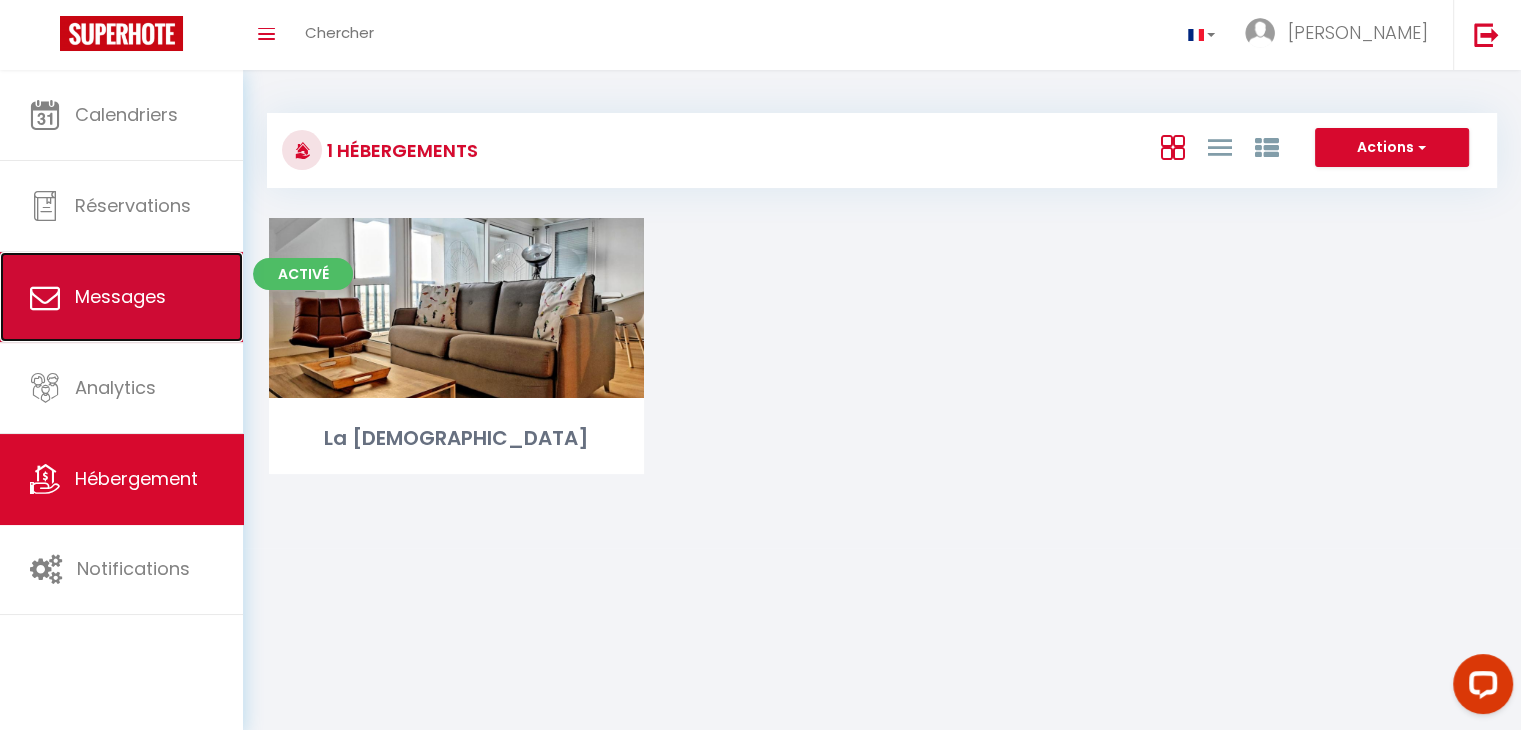 click on "Messages" at bounding box center (121, 297) 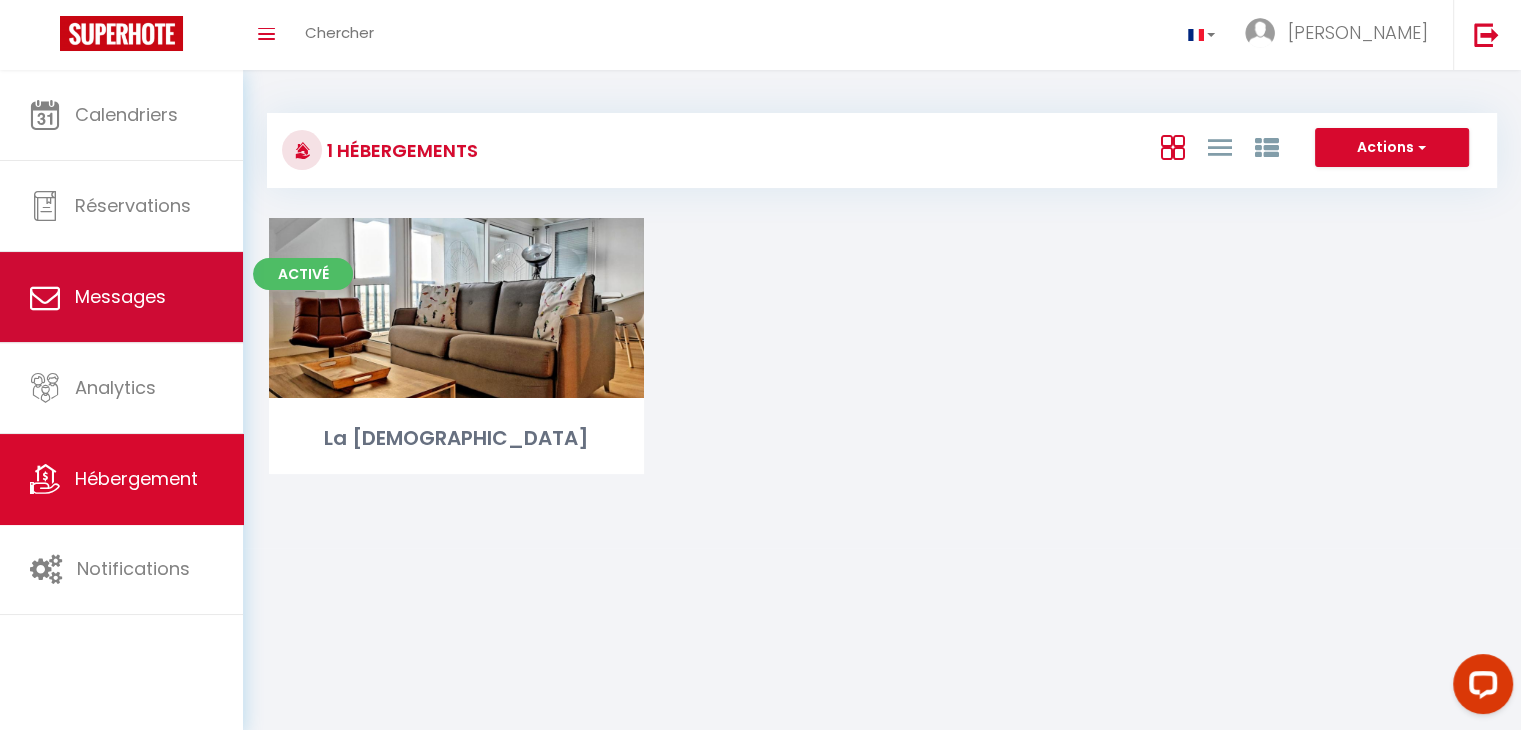 select on "message" 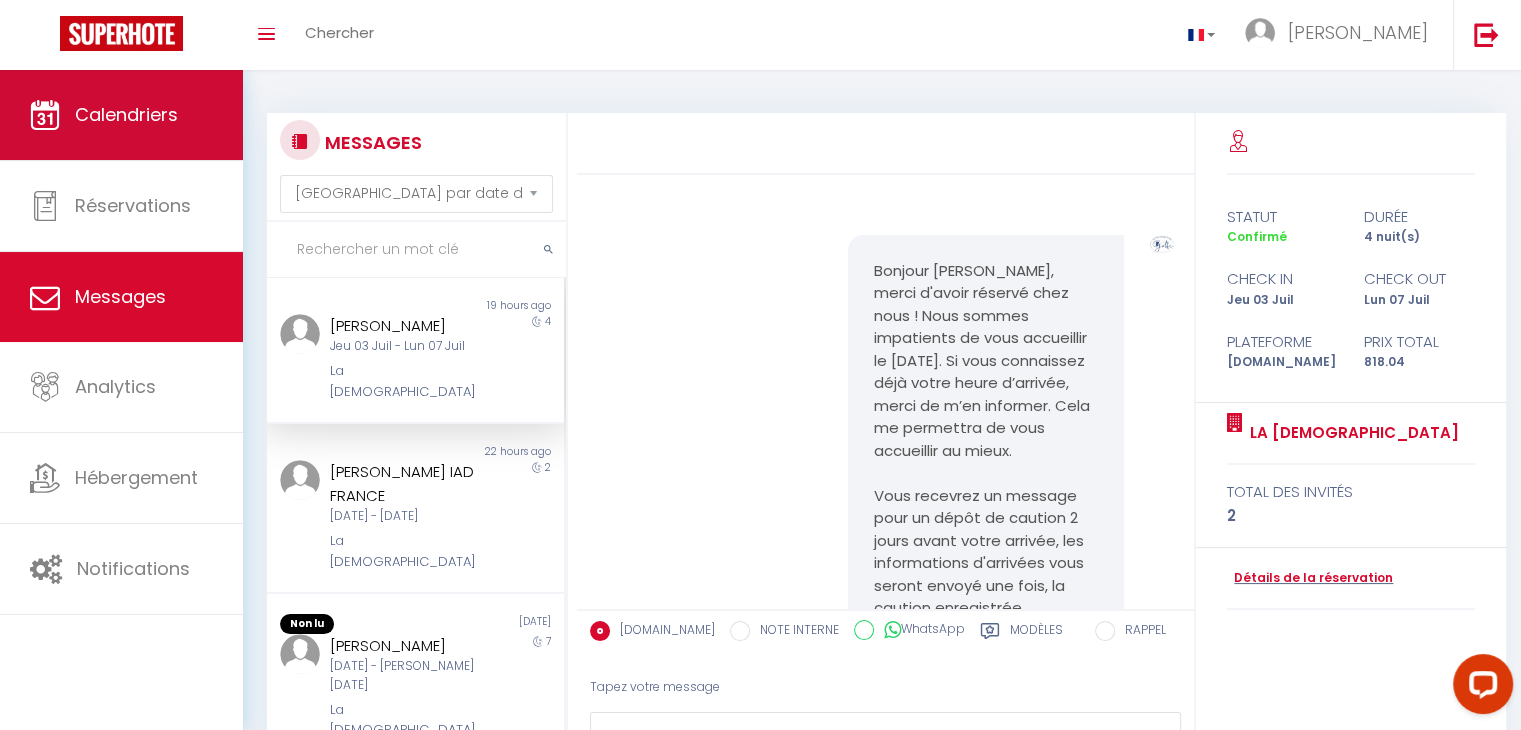 scroll, scrollTop: 9609, scrollLeft: 0, axis: vertical 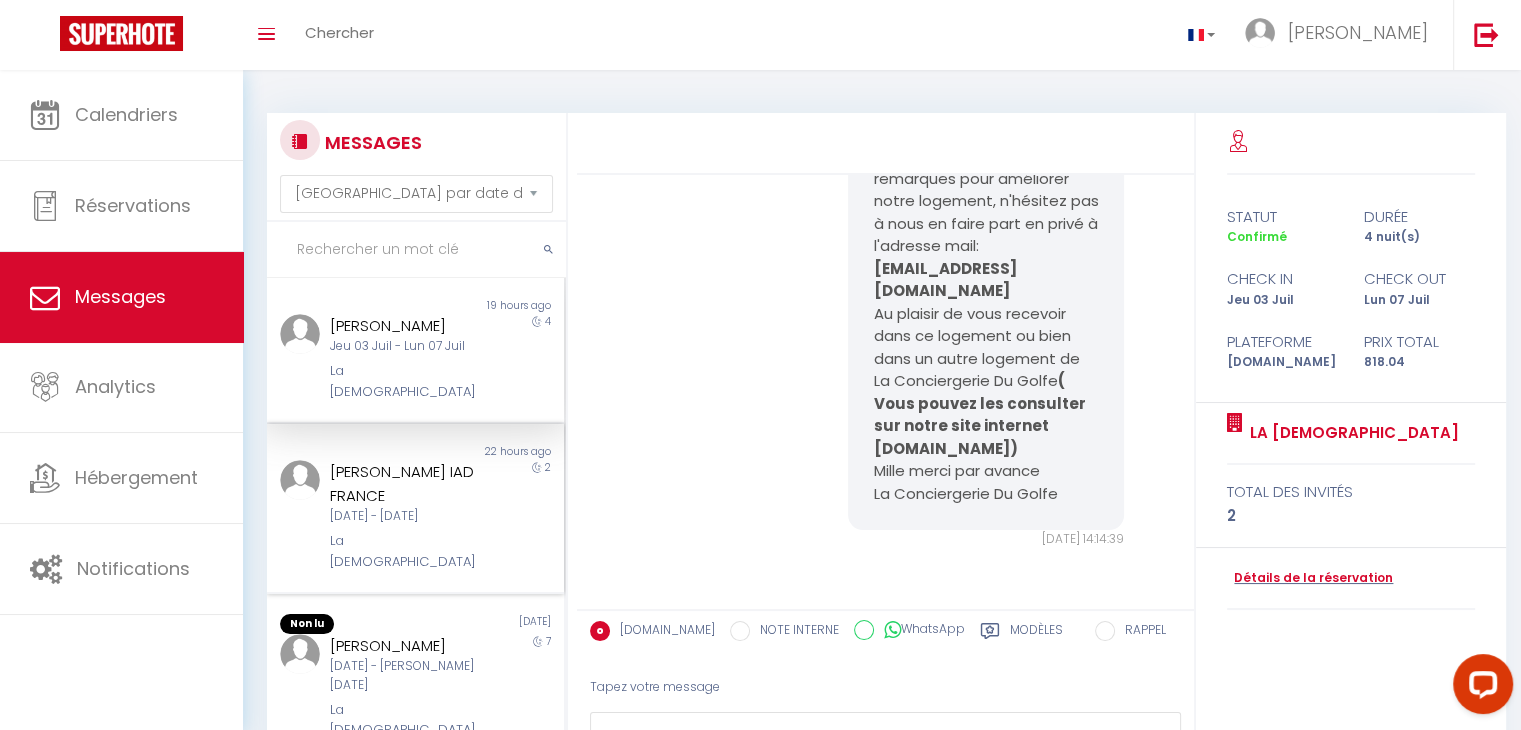 click on "[DATE] - [DATE]" at bounding box center [403, 516] 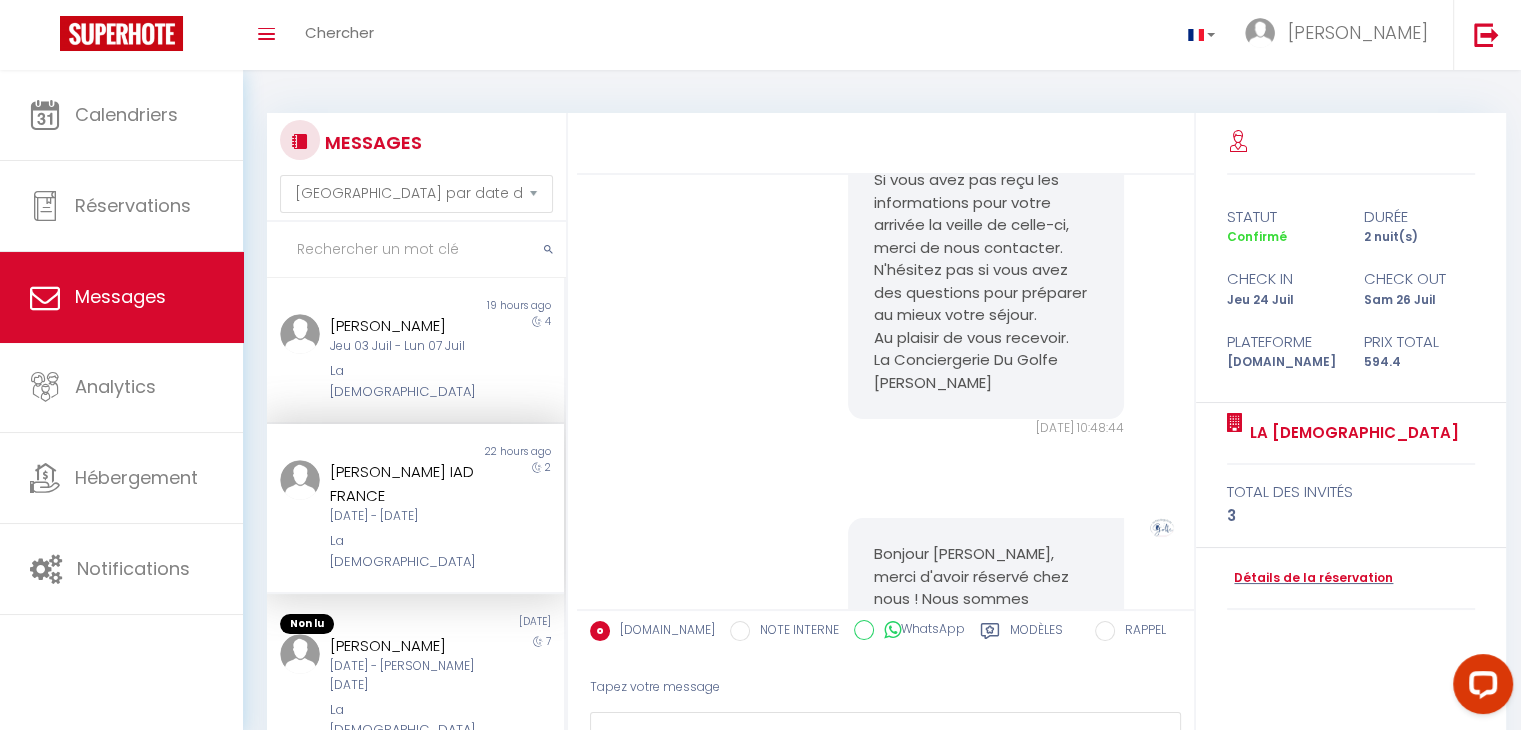 scroll, scrollTop: 0, scrollLeft: 0, axis: both 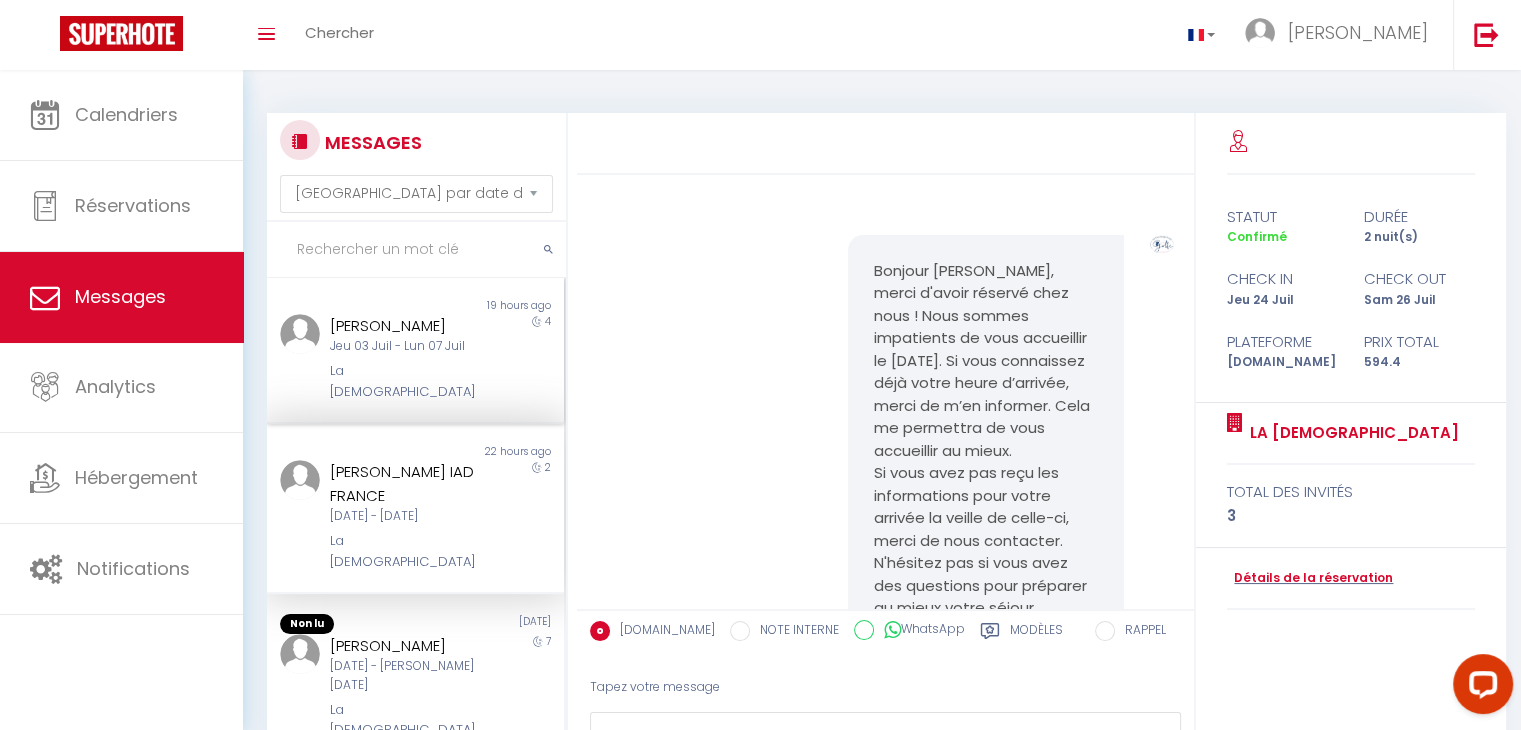 click on "La [DEMOGRAPHIC_DATA]" at bounding box center [403, 381] 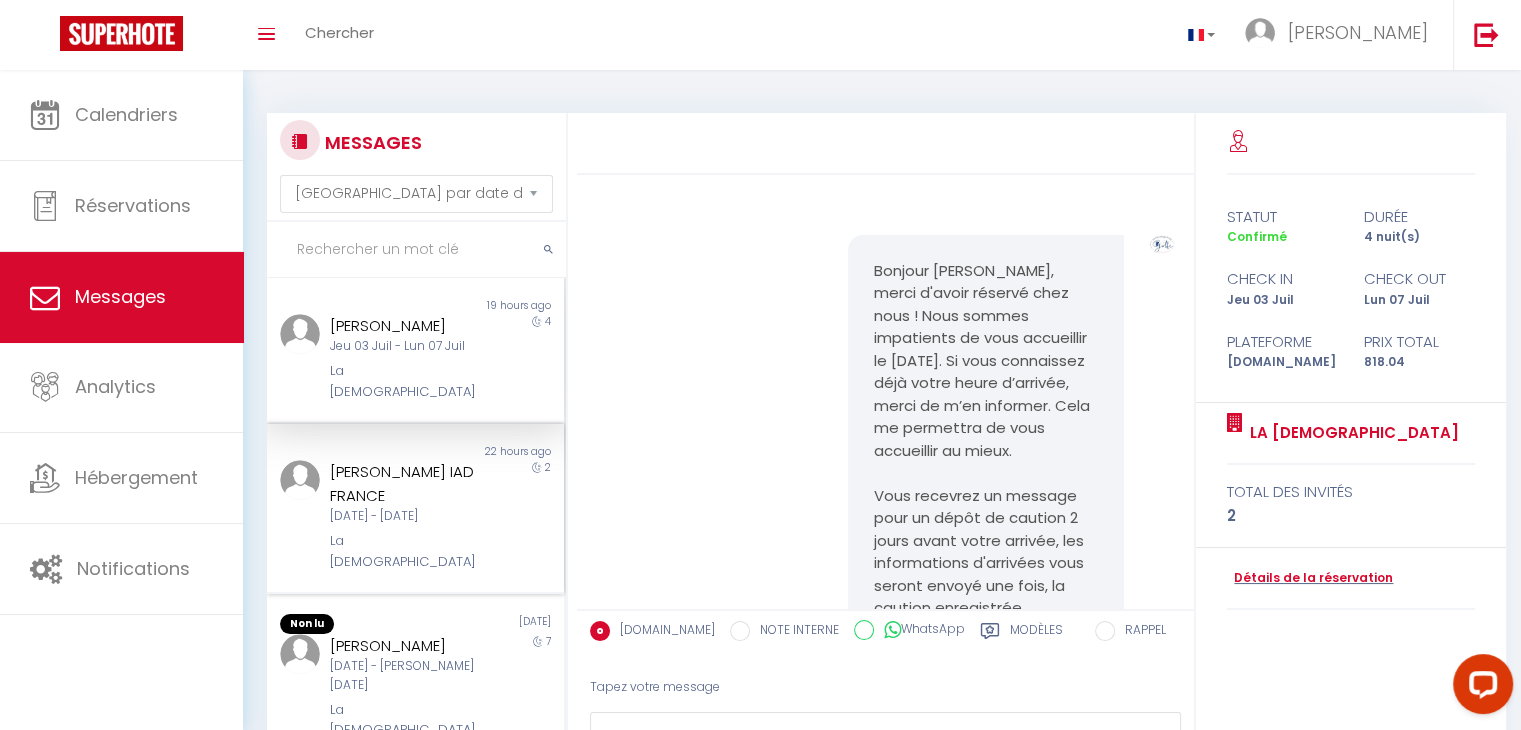scroll, scrollTop: 9609, scrollLeft: 0, axis: vertical 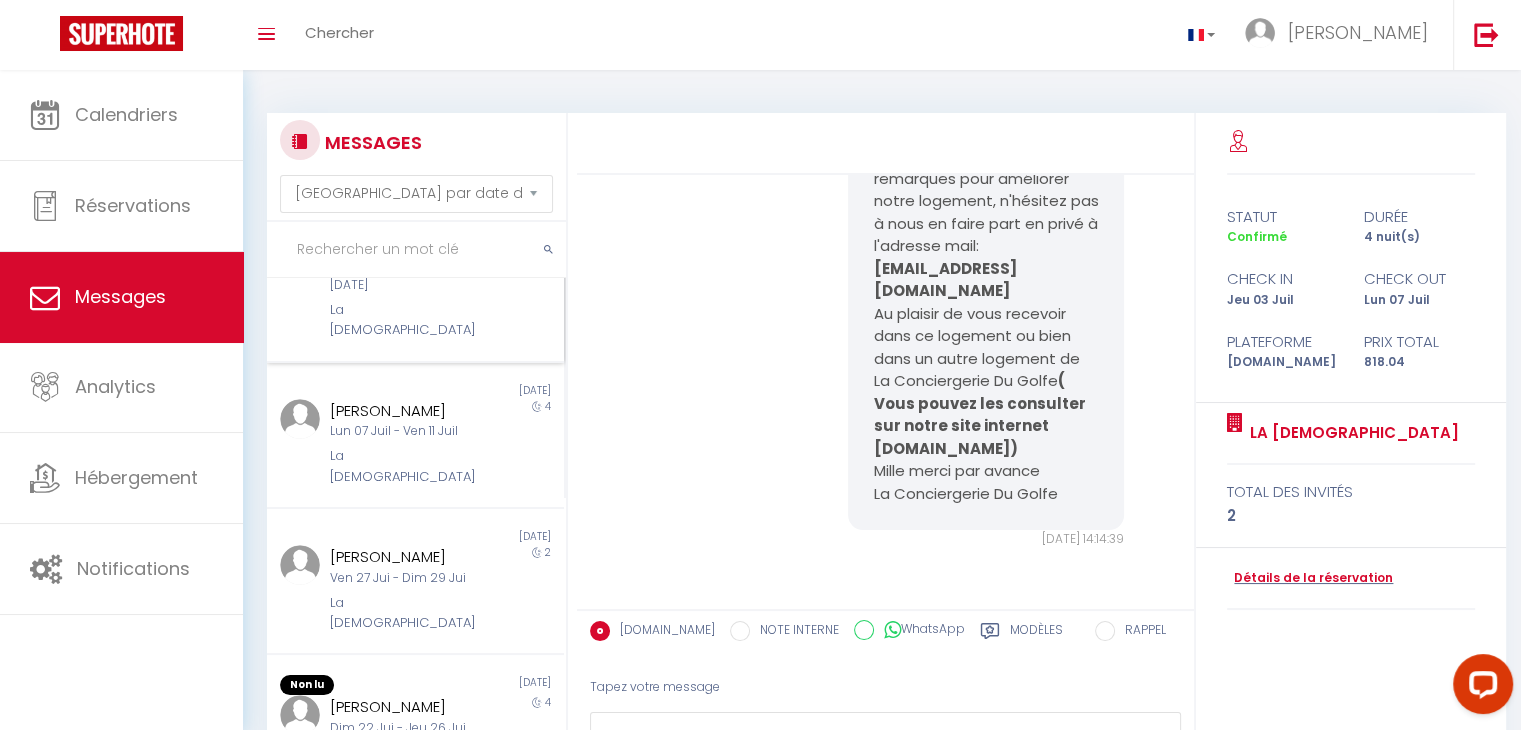 click on "La [DEMOGRAPHIC_DATA]" at bounding box center [403, 320] 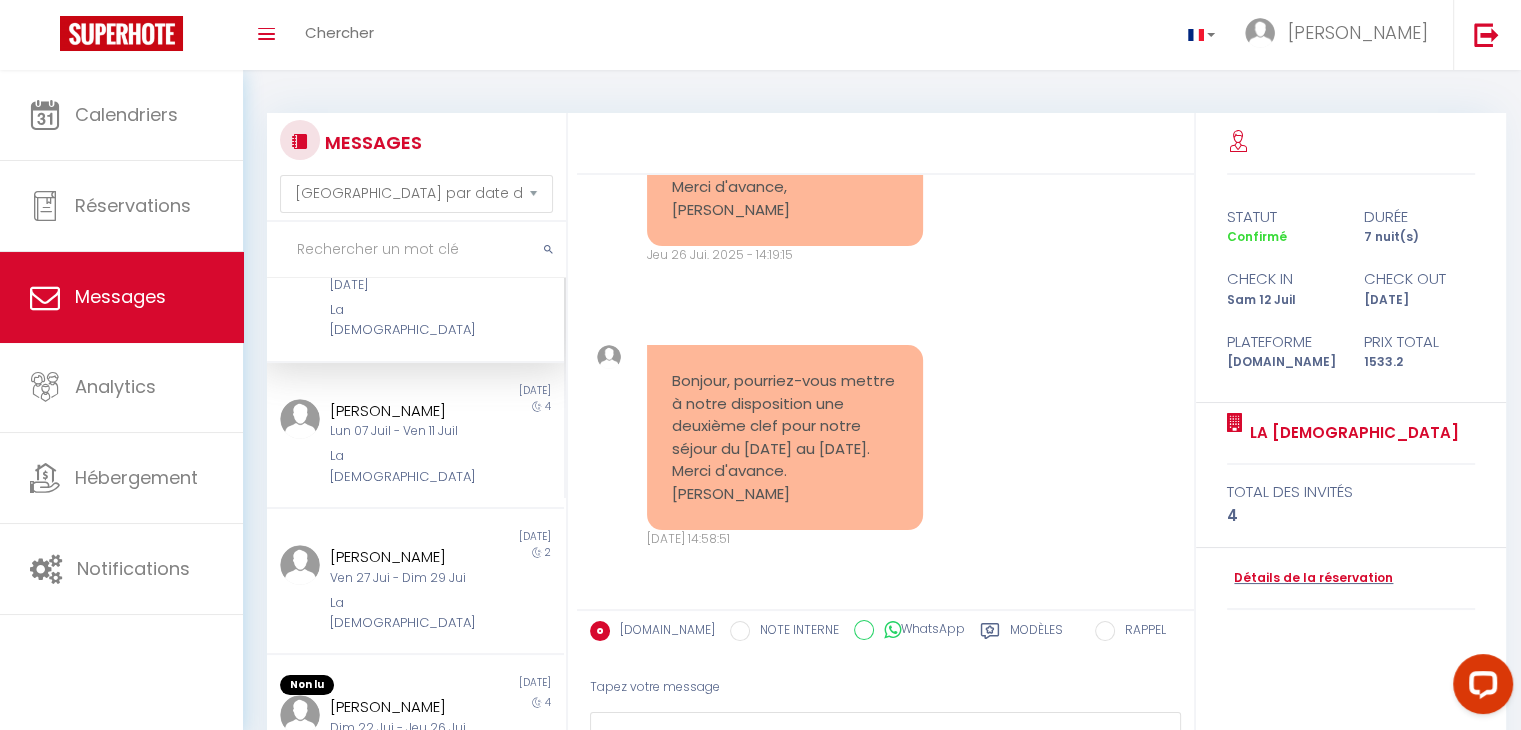 scroll, scrollTop: 1020, scrollLeft: 0, axis: vertical 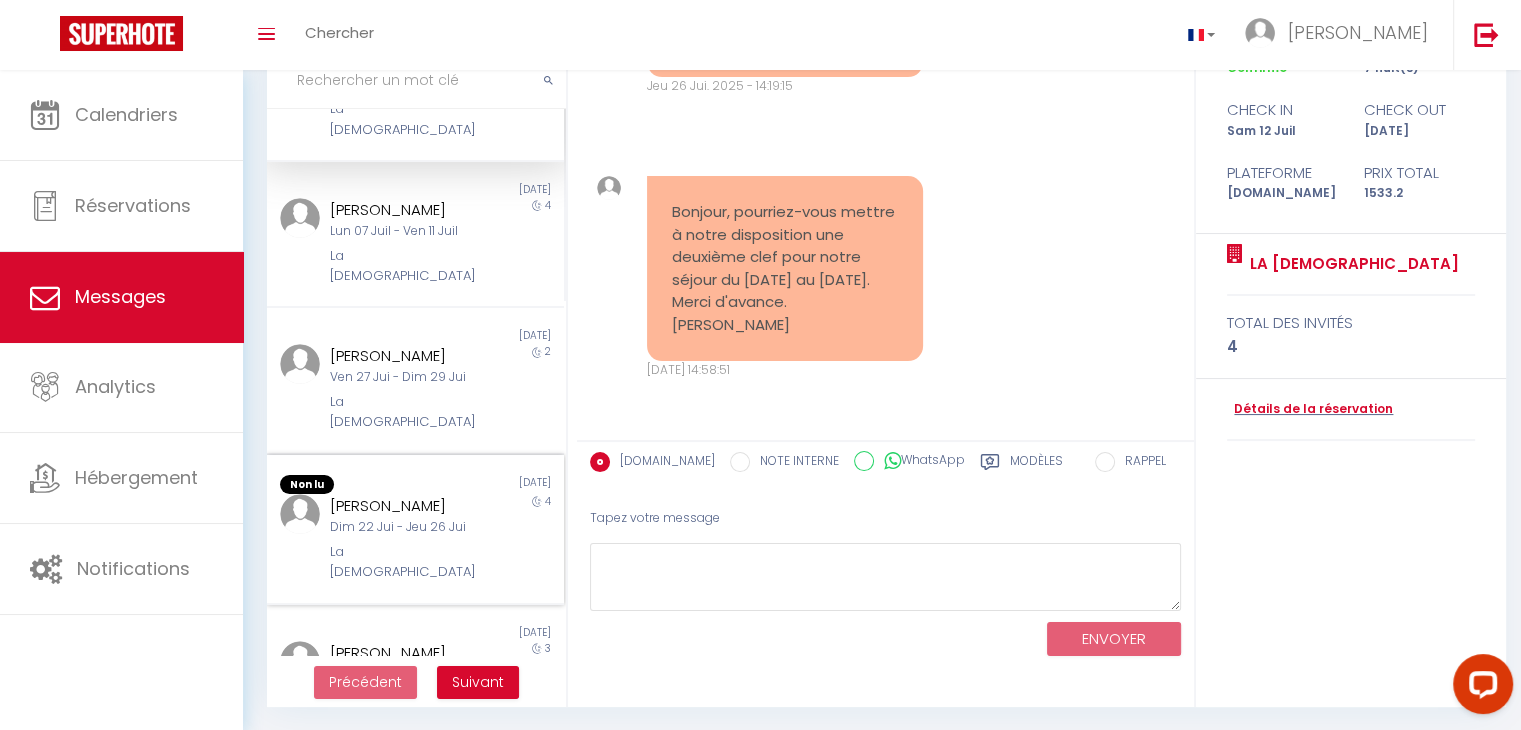 click on "[DATE]" at bounding box center (489, 485) 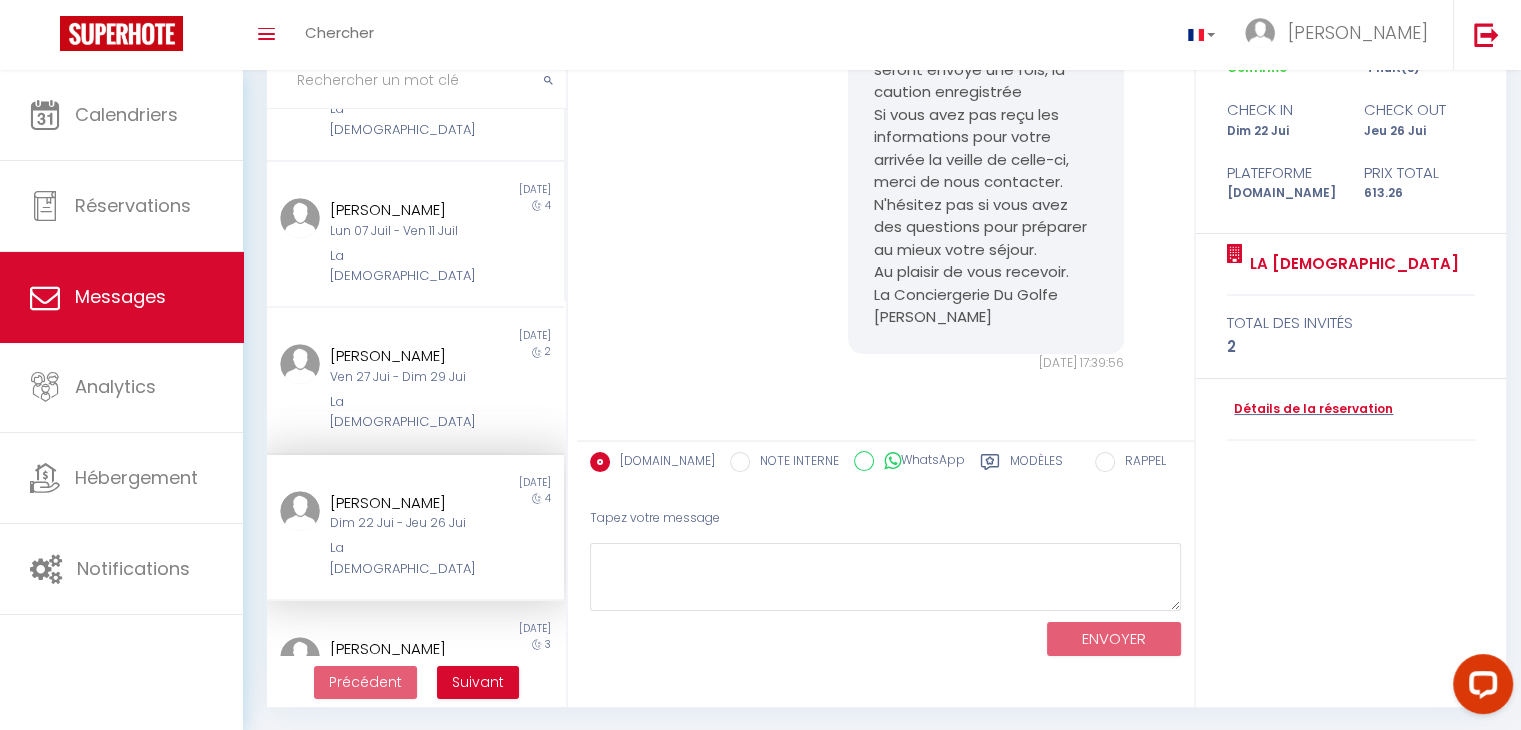 scroll, scrollTop: 0, scrollLeft: 0, axis: both 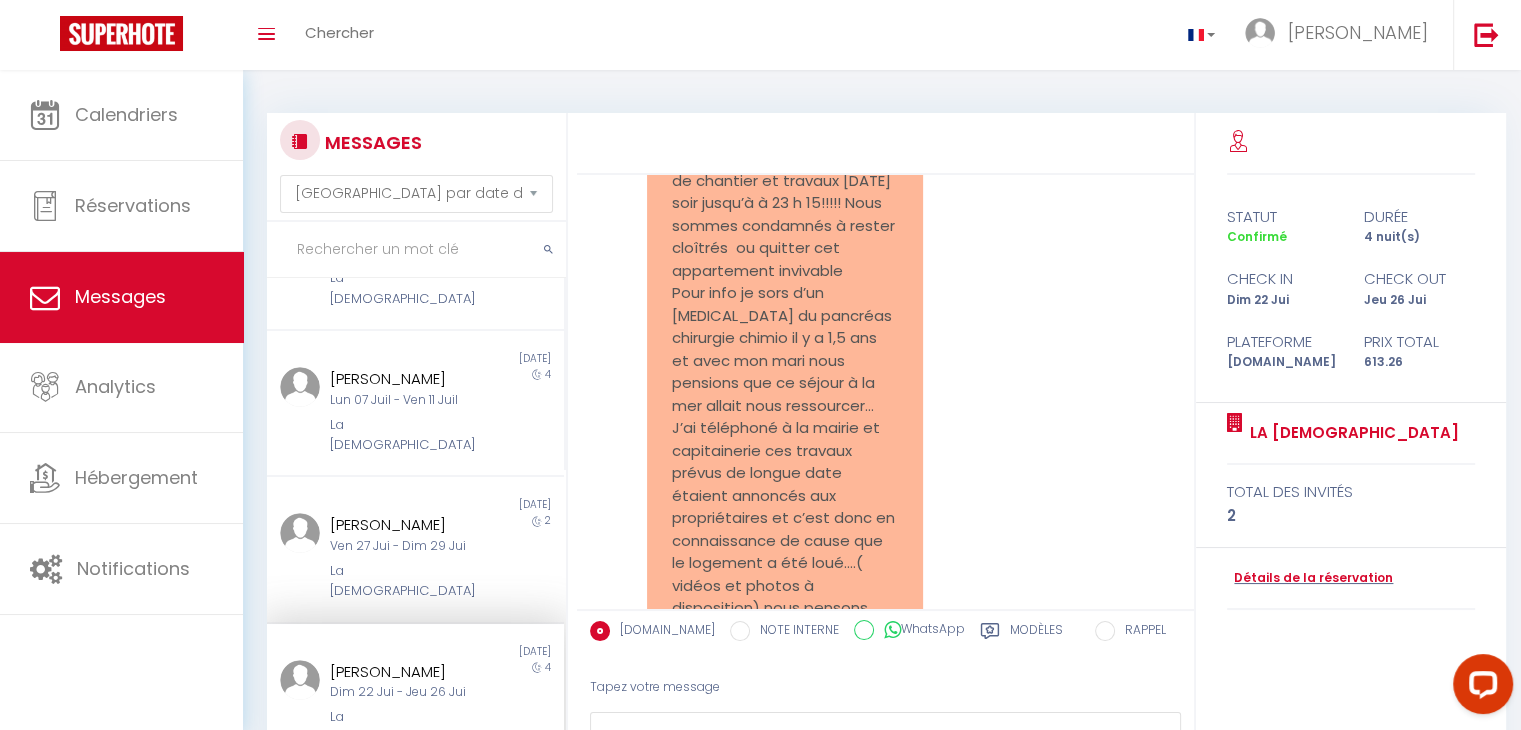 drag, startPoint x: 952, startPoint y: 311, endPoint x: 960, endPoint y: 337, distance: 27.202942 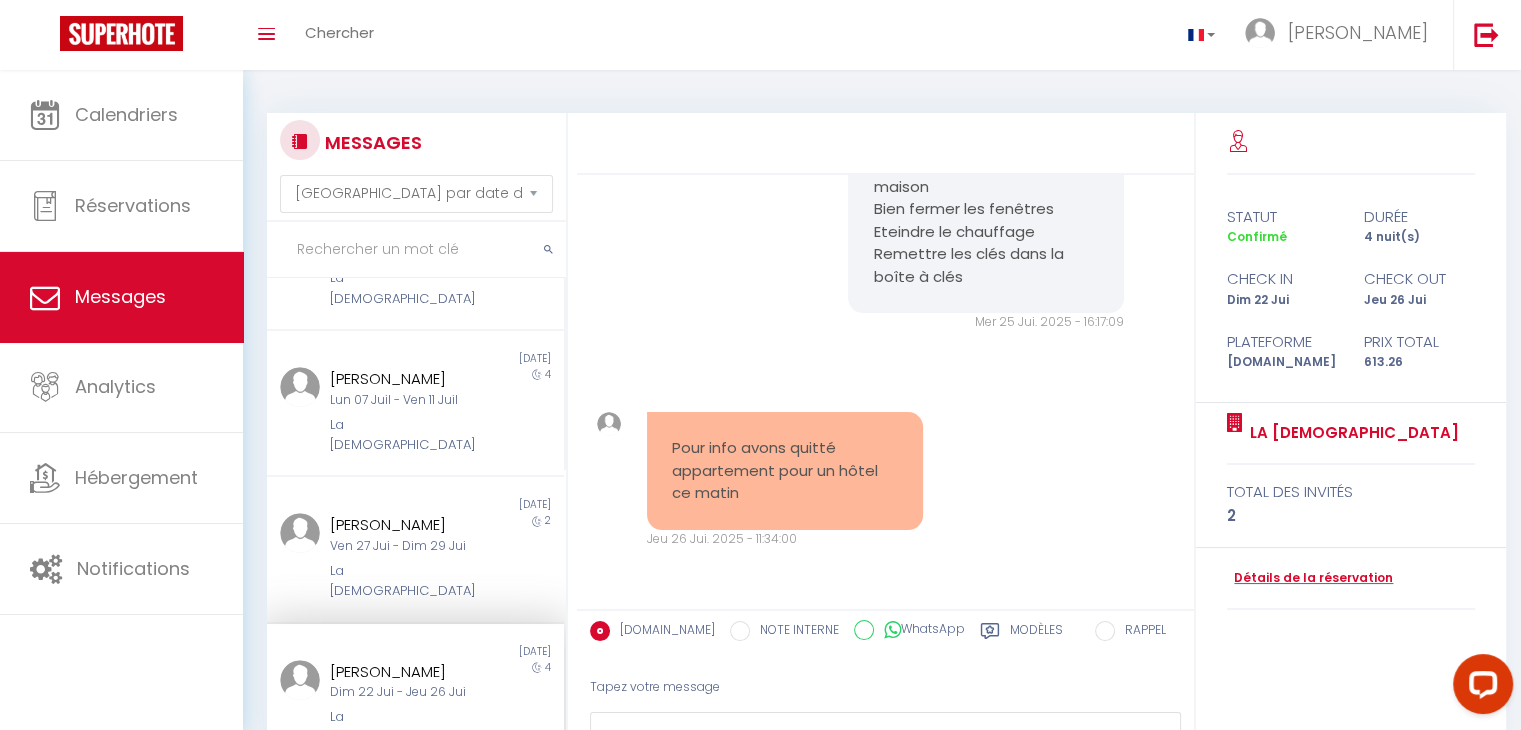 scroll, scrollTop: 9102, scrollLeft: 0, axis: vertical 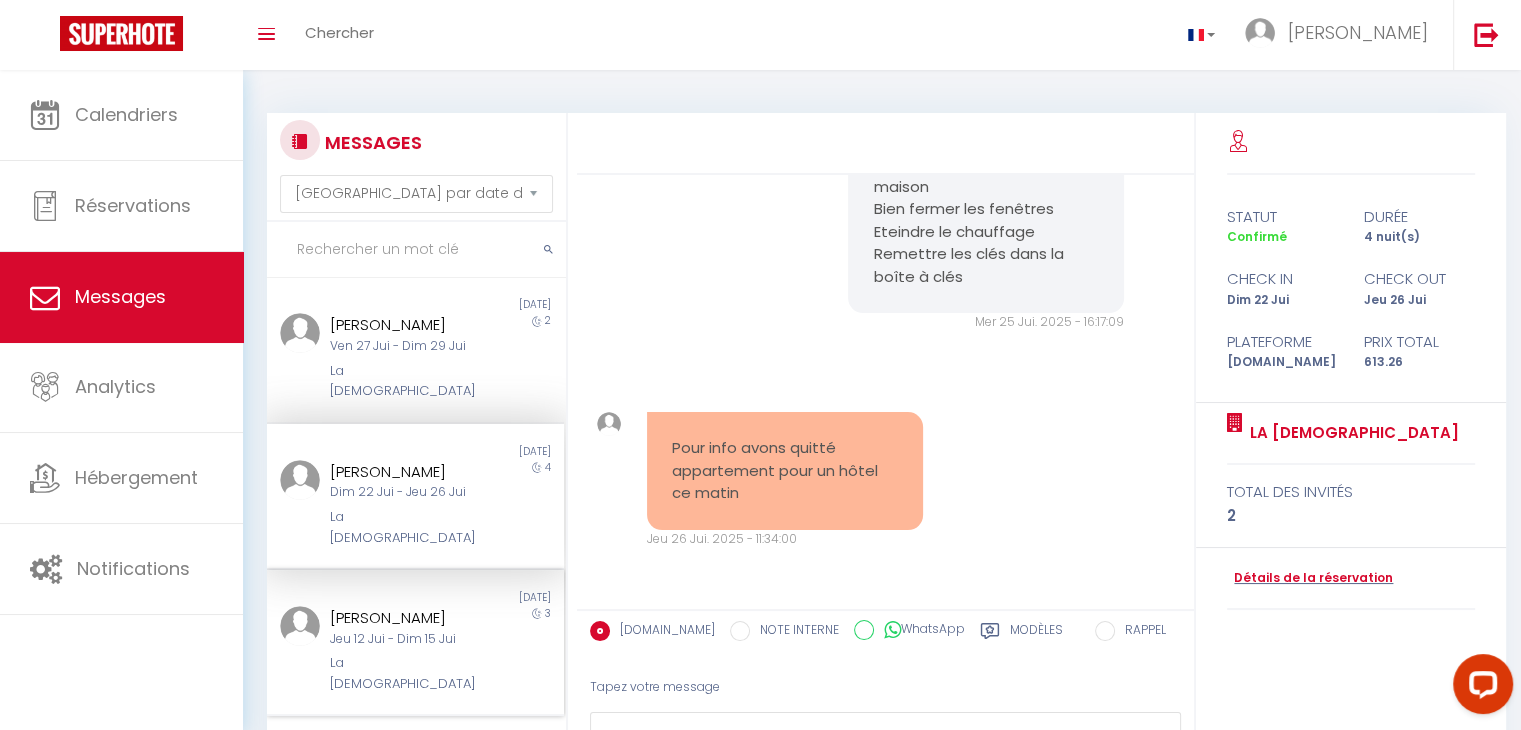 click on "[PERSON_NAME]" at bounding box center (403, 618) 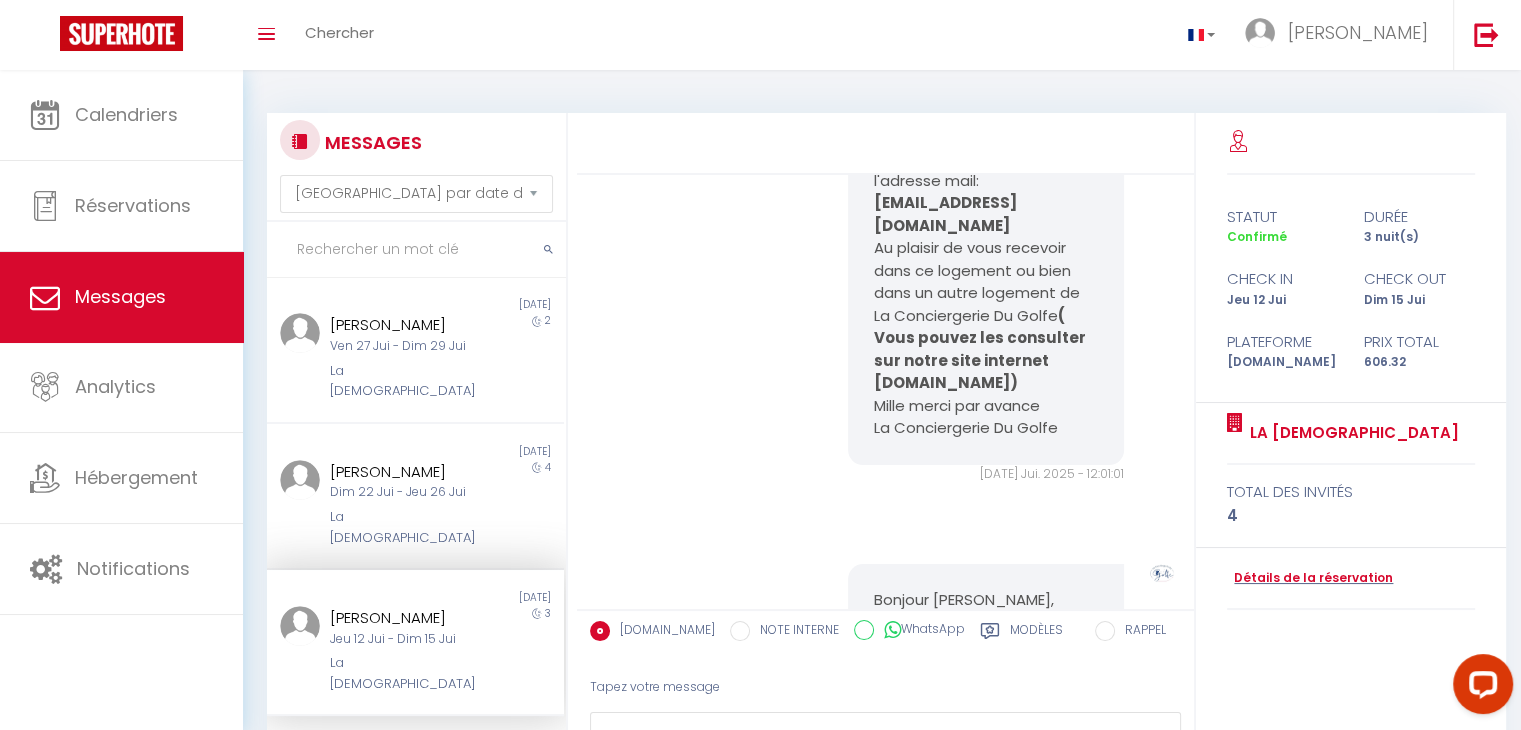scroll, scrollTop: 9950, scrollLeft: 0, axis: vertical 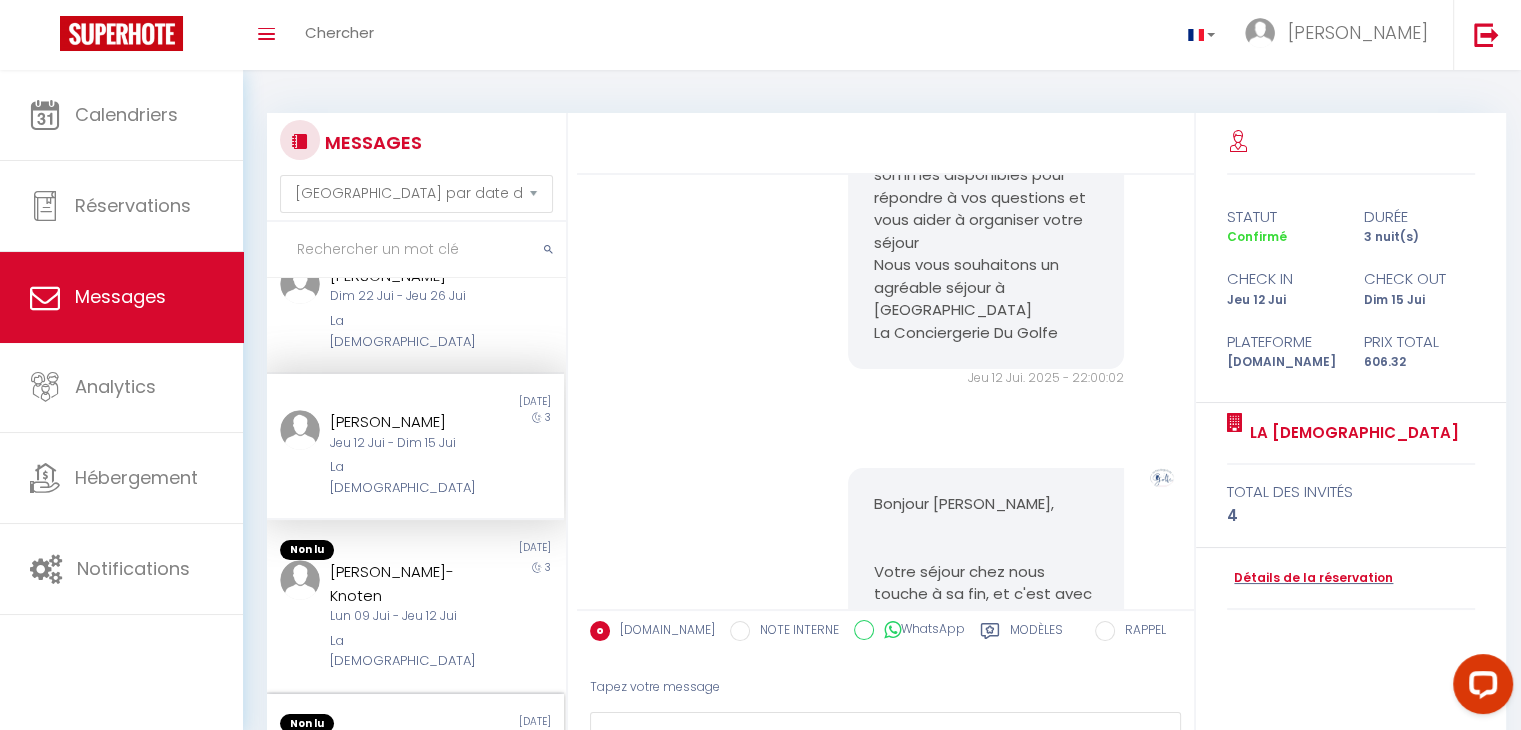 click on "Non lu" at bounding box center (341, 724) 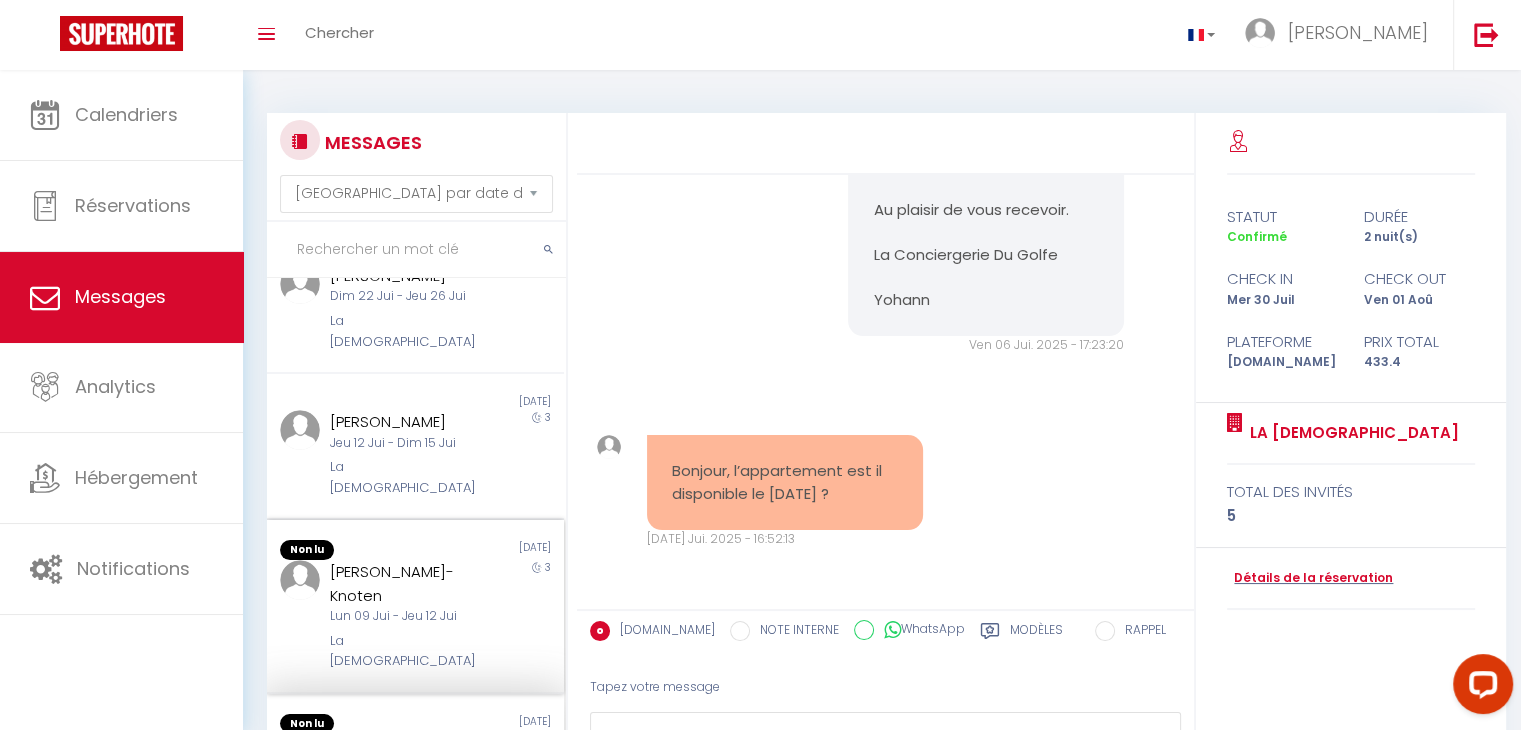 scroll, scrollTop: 821, scrollLeft: 0, axis: vertical 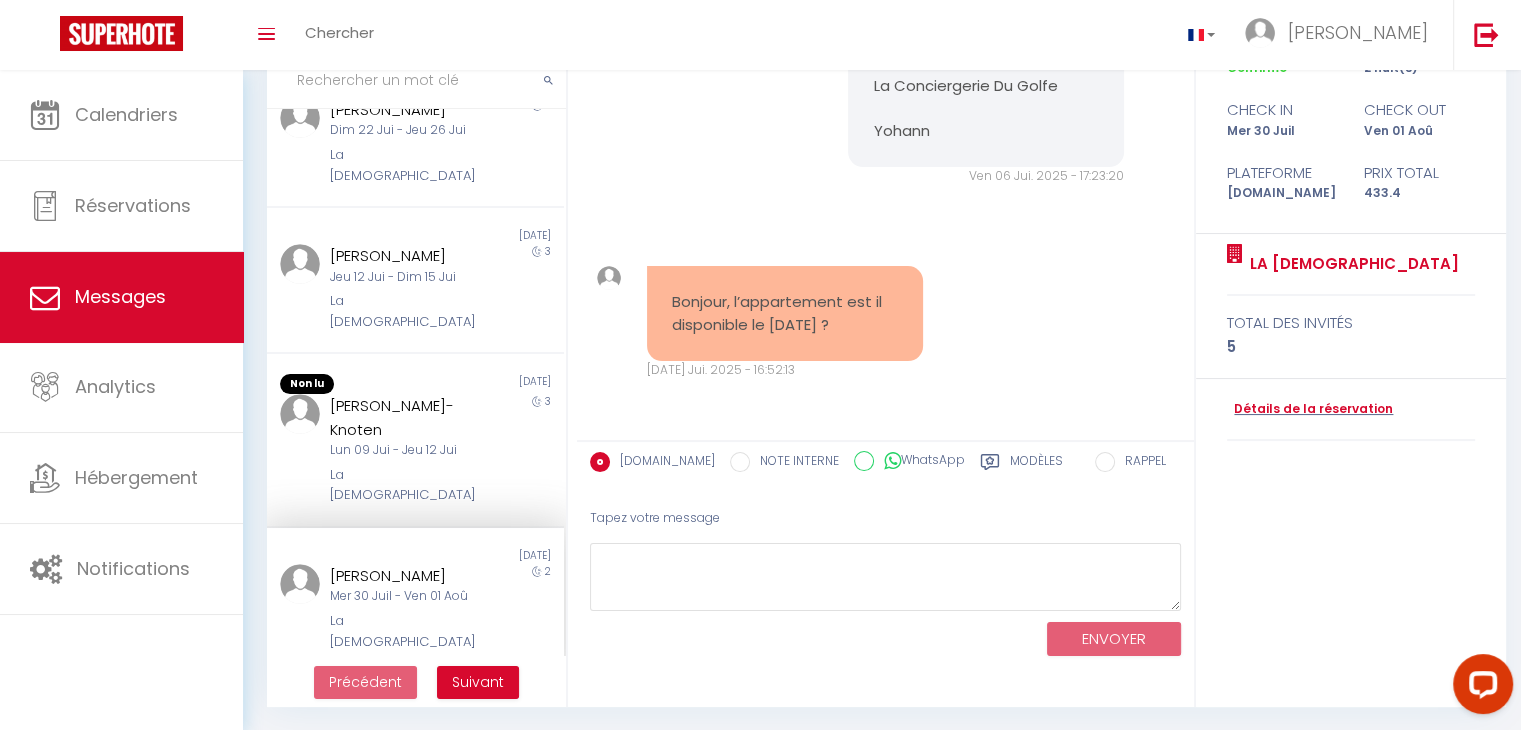 click on "[PERSON_NAME]" at bounding box center (403, 726) 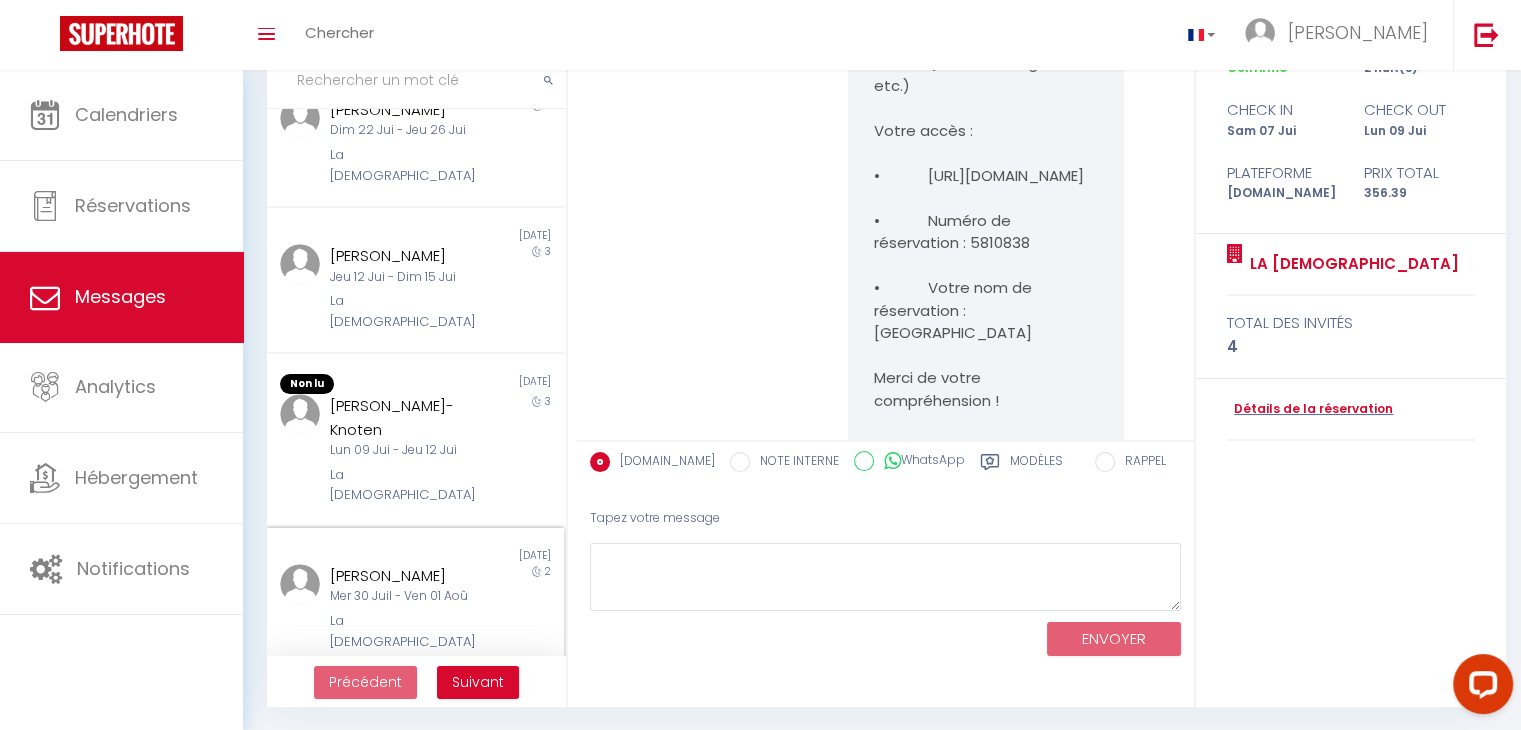 scroll, scrollTop: 14344, scrollLeft: 0, axis: vertical 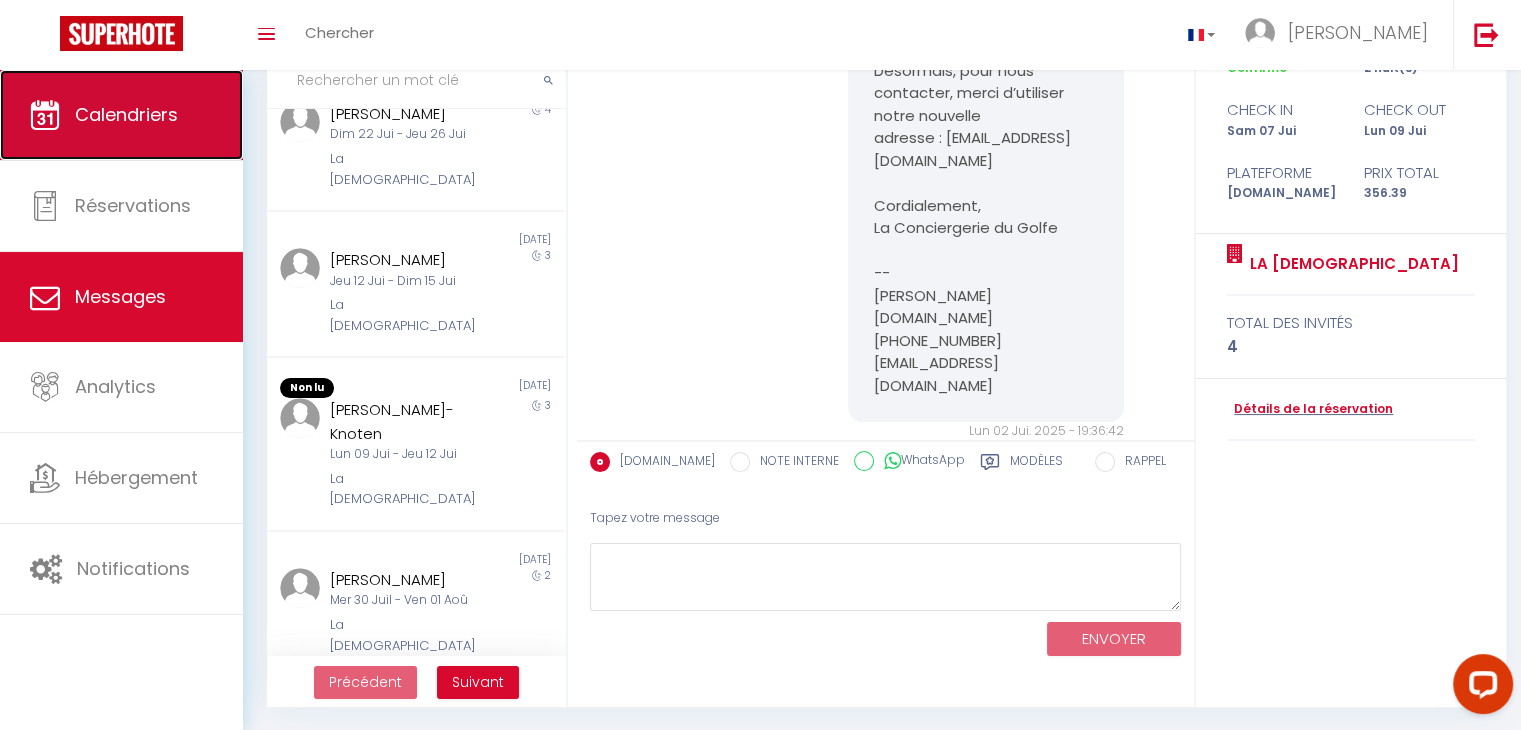 click on "Calendriers" at bounding box center [126, 114] 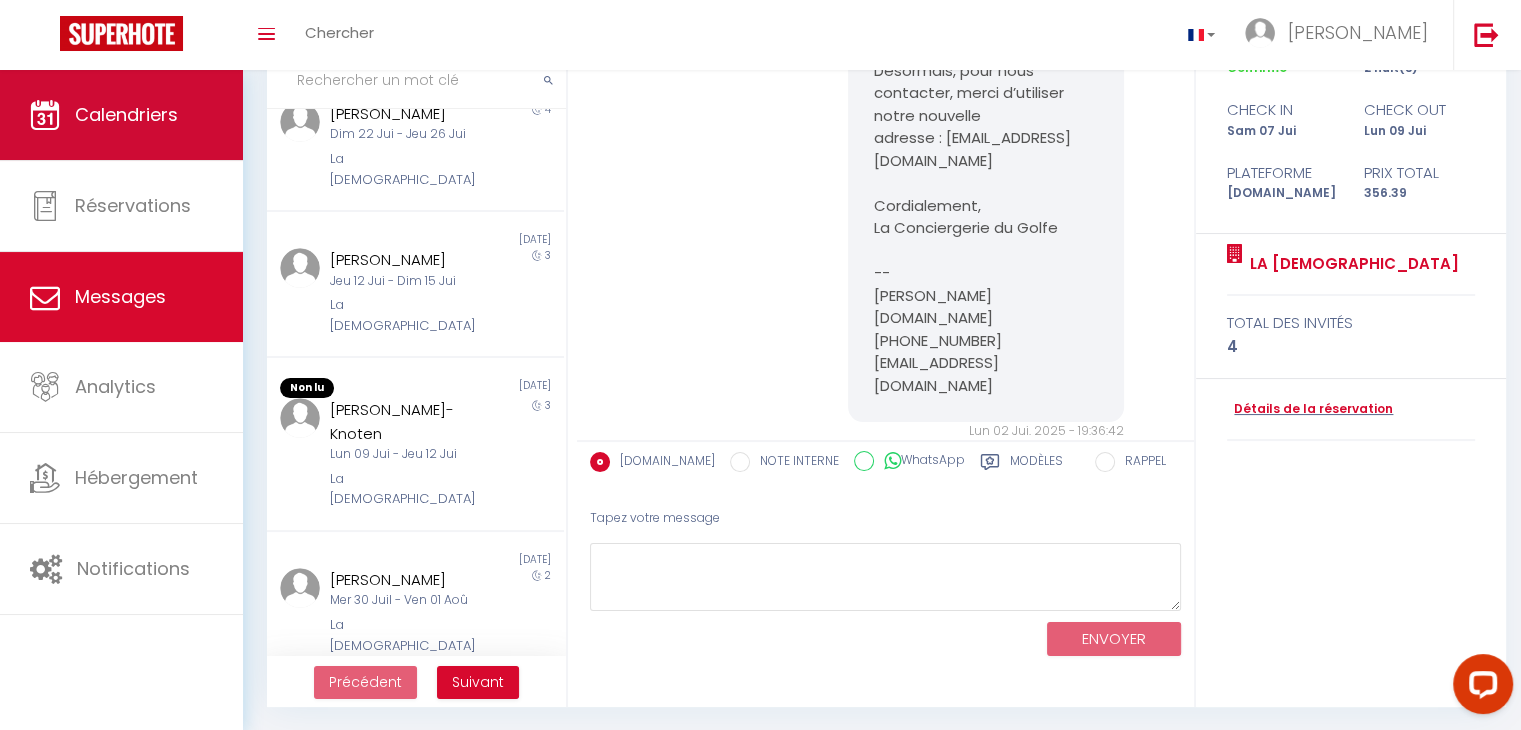 scroll, scrollTop: 0, scrollLeft: 0, axis: both 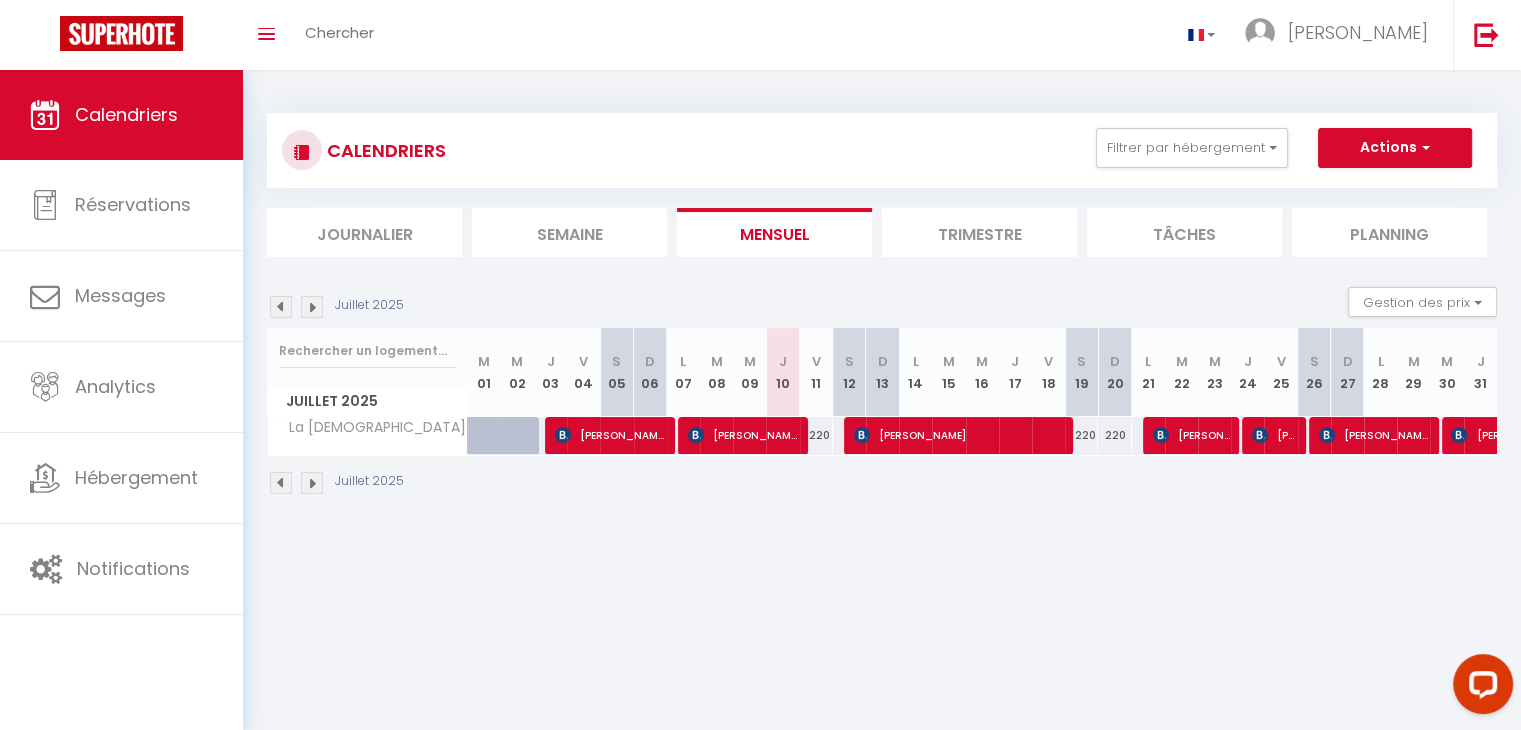 click at bounding box center [312, 483] 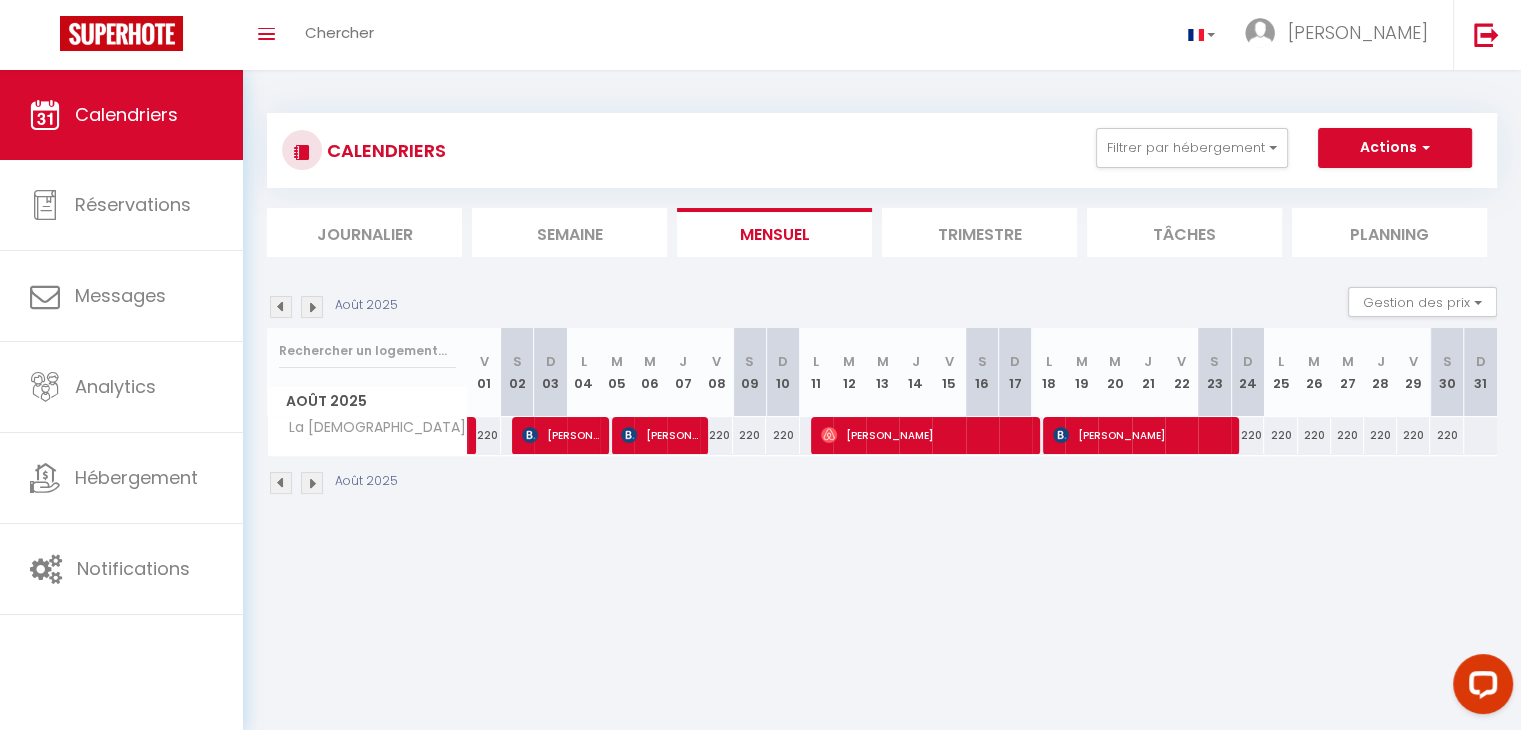 click on "220" at bounding box center (716, 435) 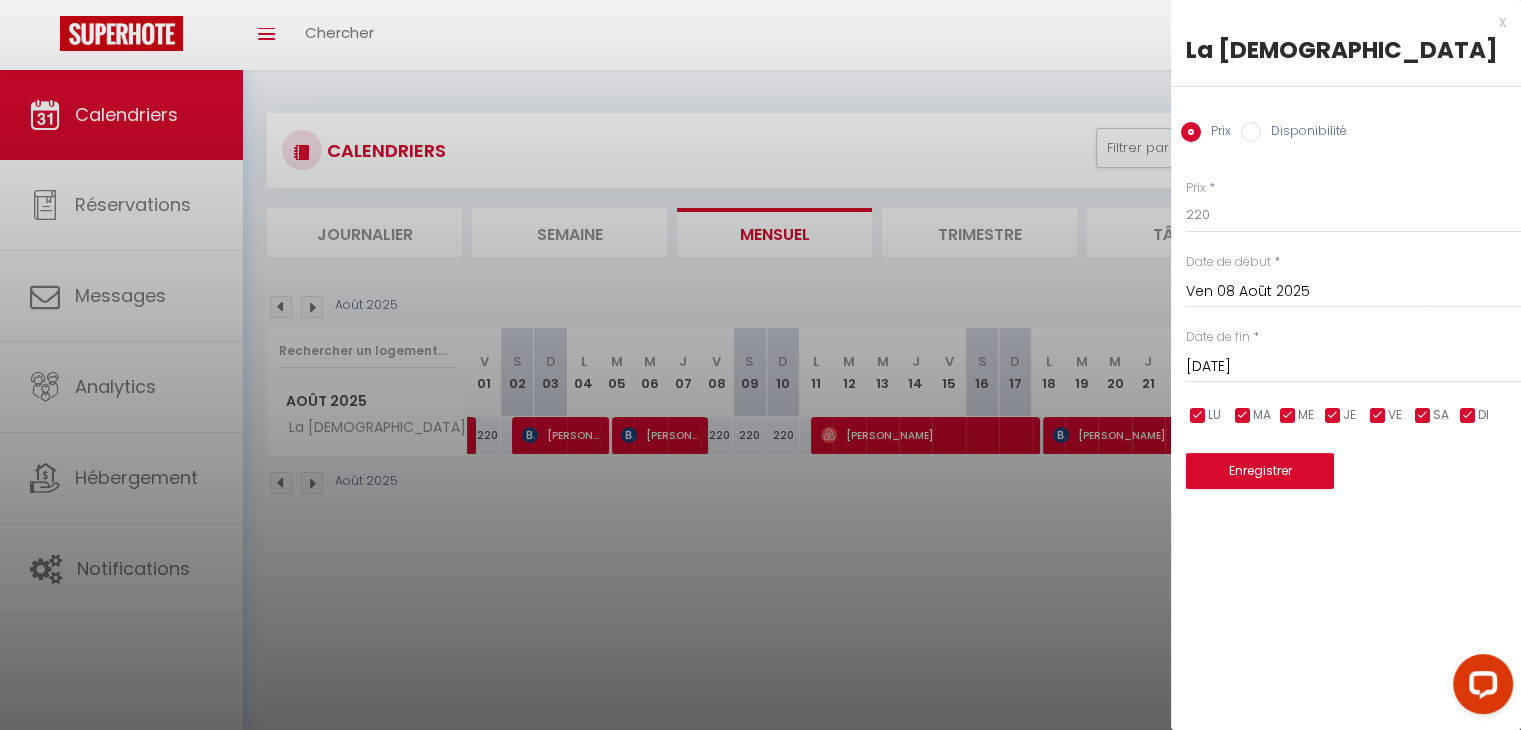click at bounding box center (760, 365) 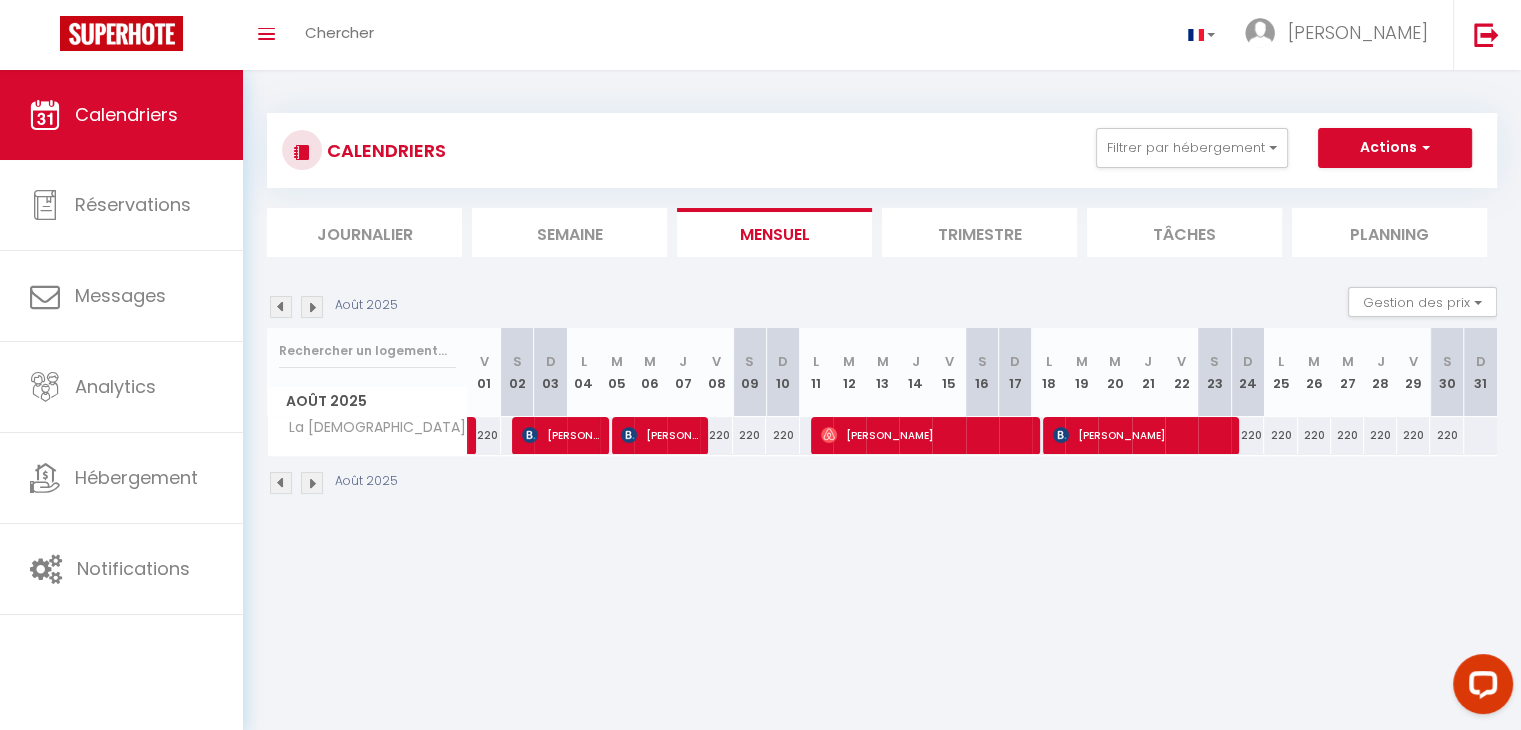 click on "220" at bounding box center [716, 435] 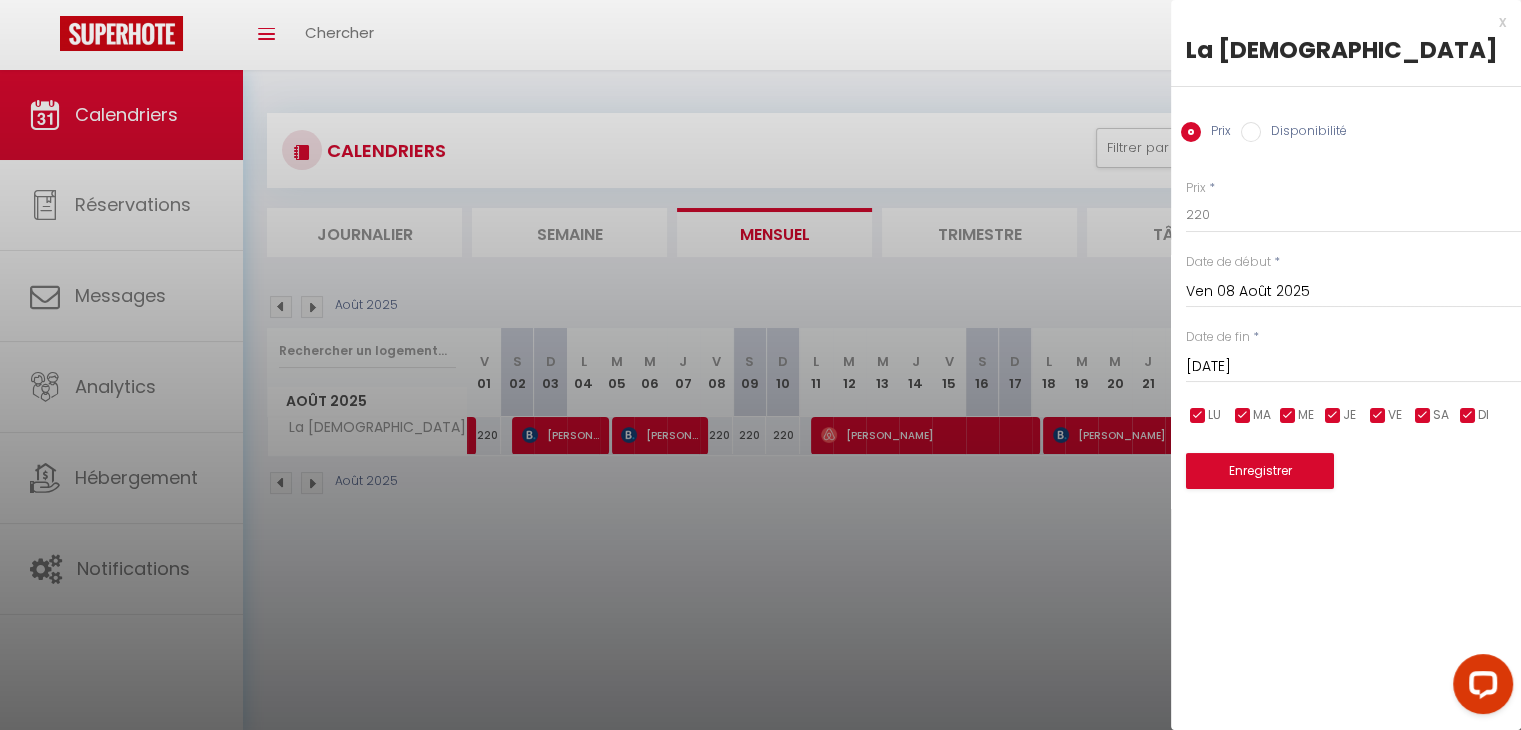 click on "Disponibilité" at bounding box center [1304, 133] 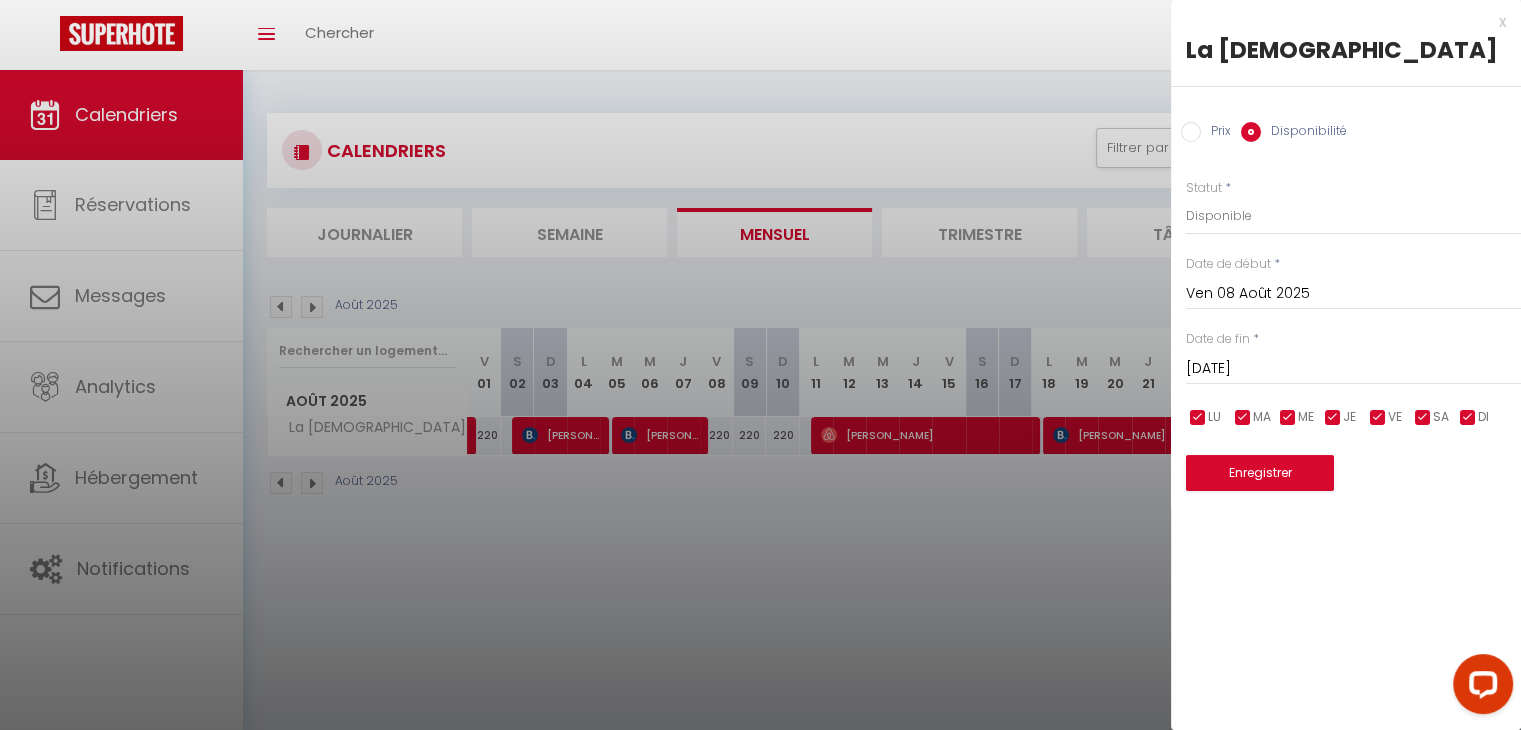 click on "Prix" at bounding box center (1216, 133) 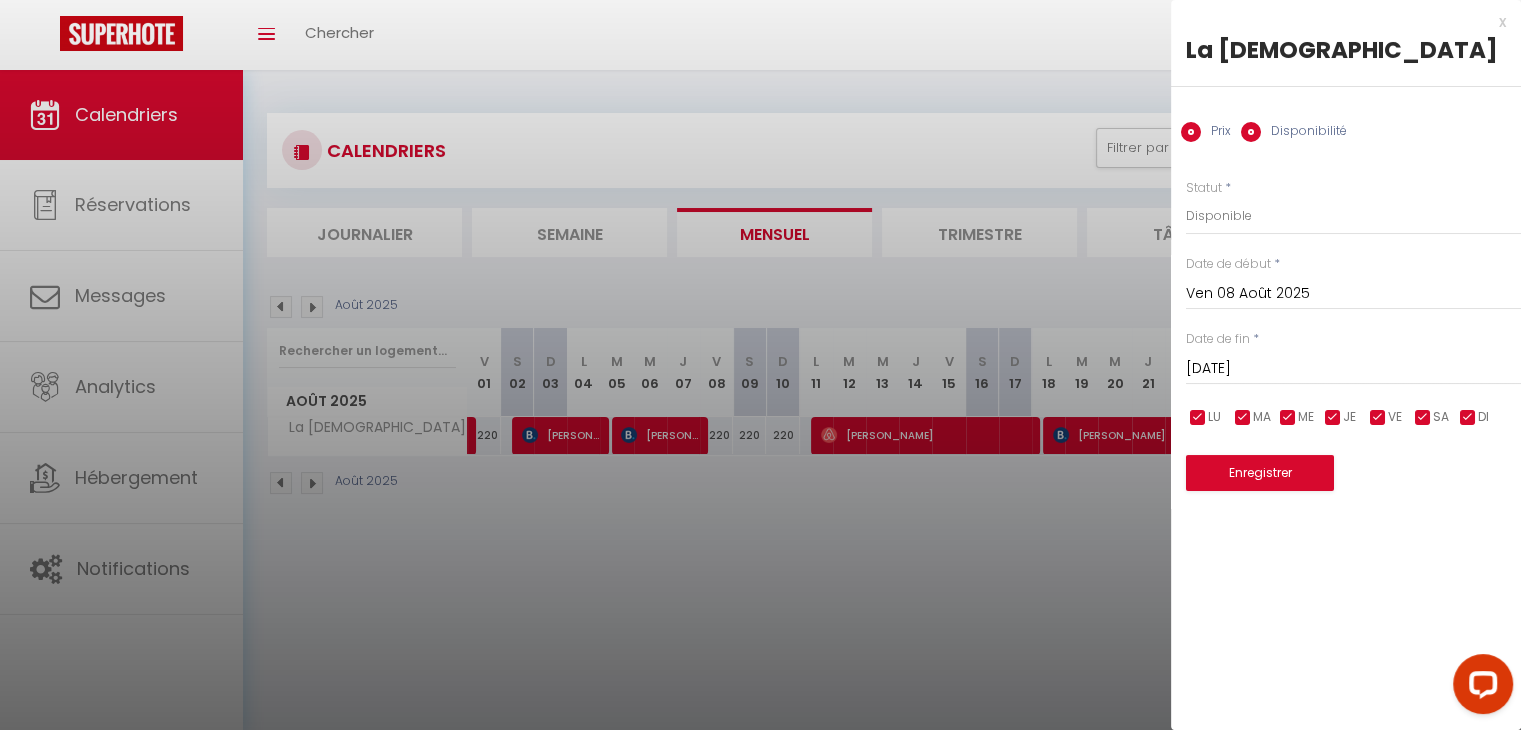 radio on "false" 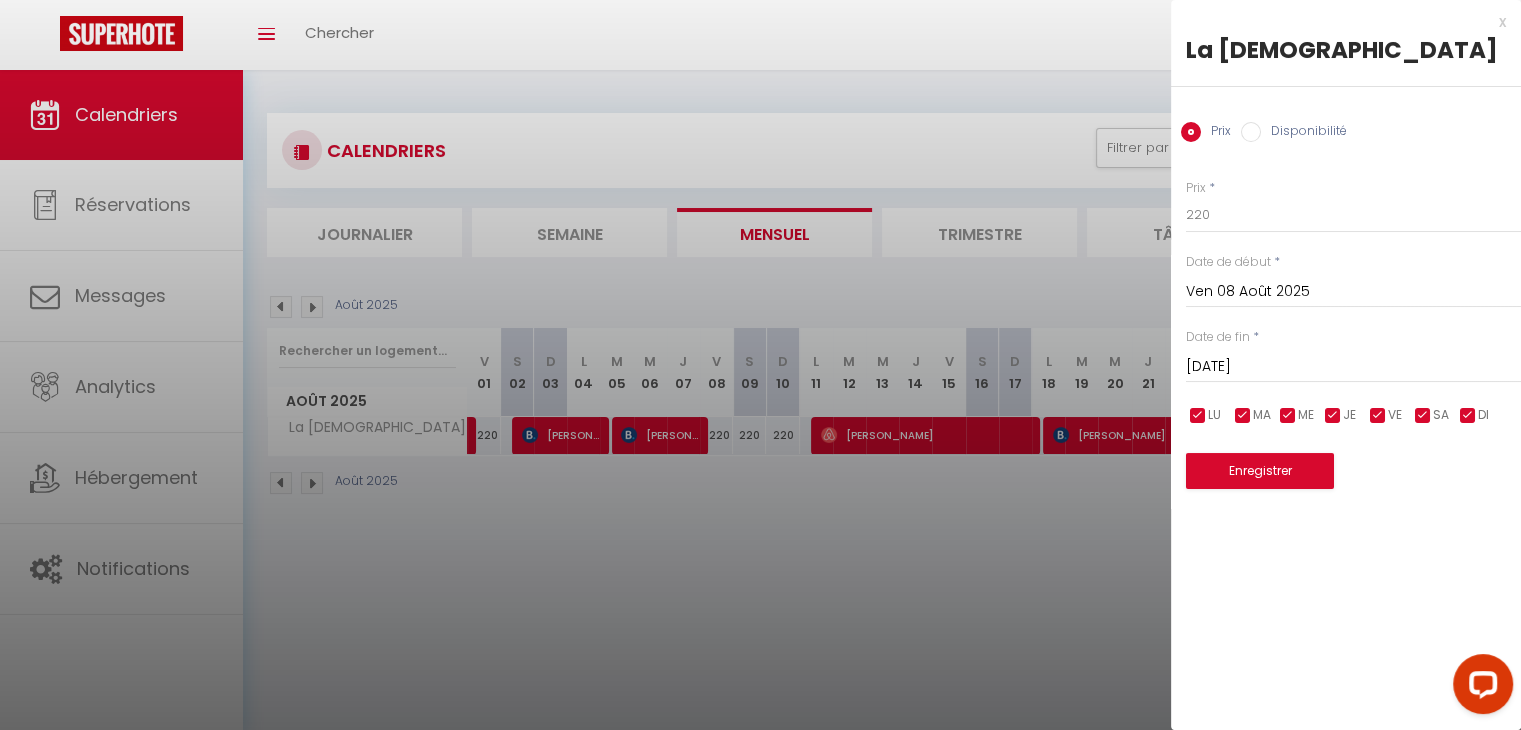 click at bounding box center (760, 365) 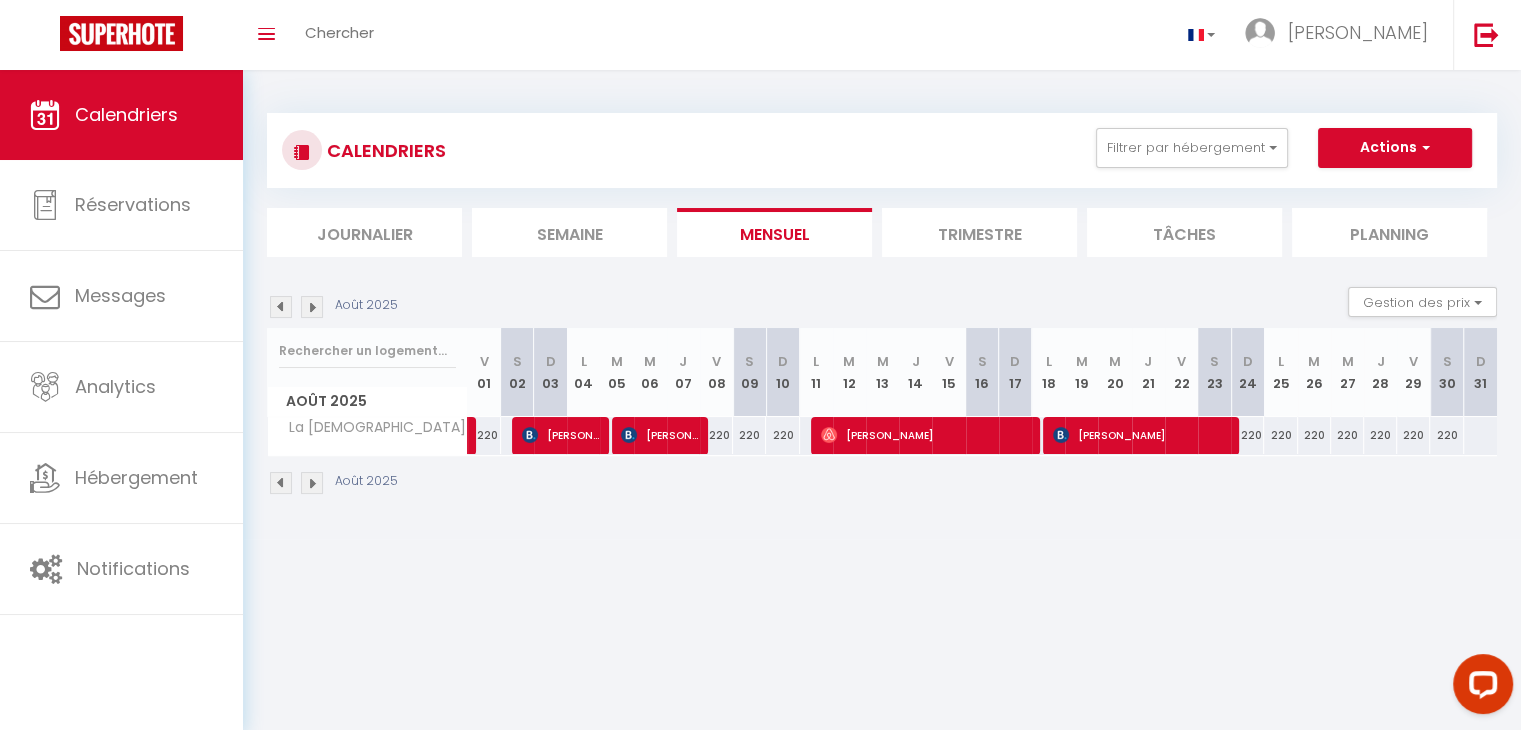 click on "[DATE]
Gestion des prix
Nb Nuits minimum   Règles   Disponibilité           [DATE]
V
01
S
02
D
03
L
04
M
05
M
06
J
07
V
08
S
09
D
10
L
11
M
12
M
13
J   V" at bounding box center [882, 391] 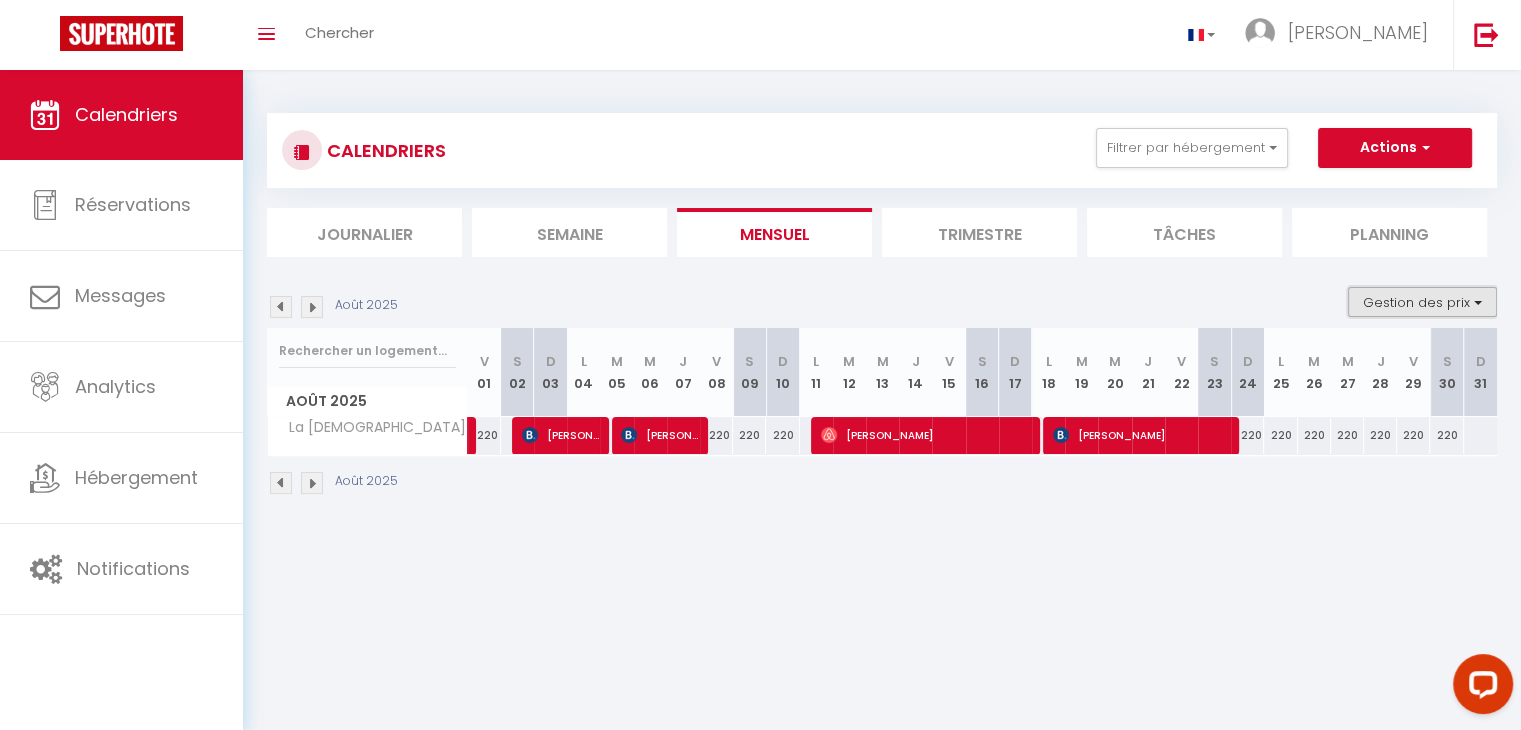 click on "Gestion des prix" at bounding box center [1422, 302] 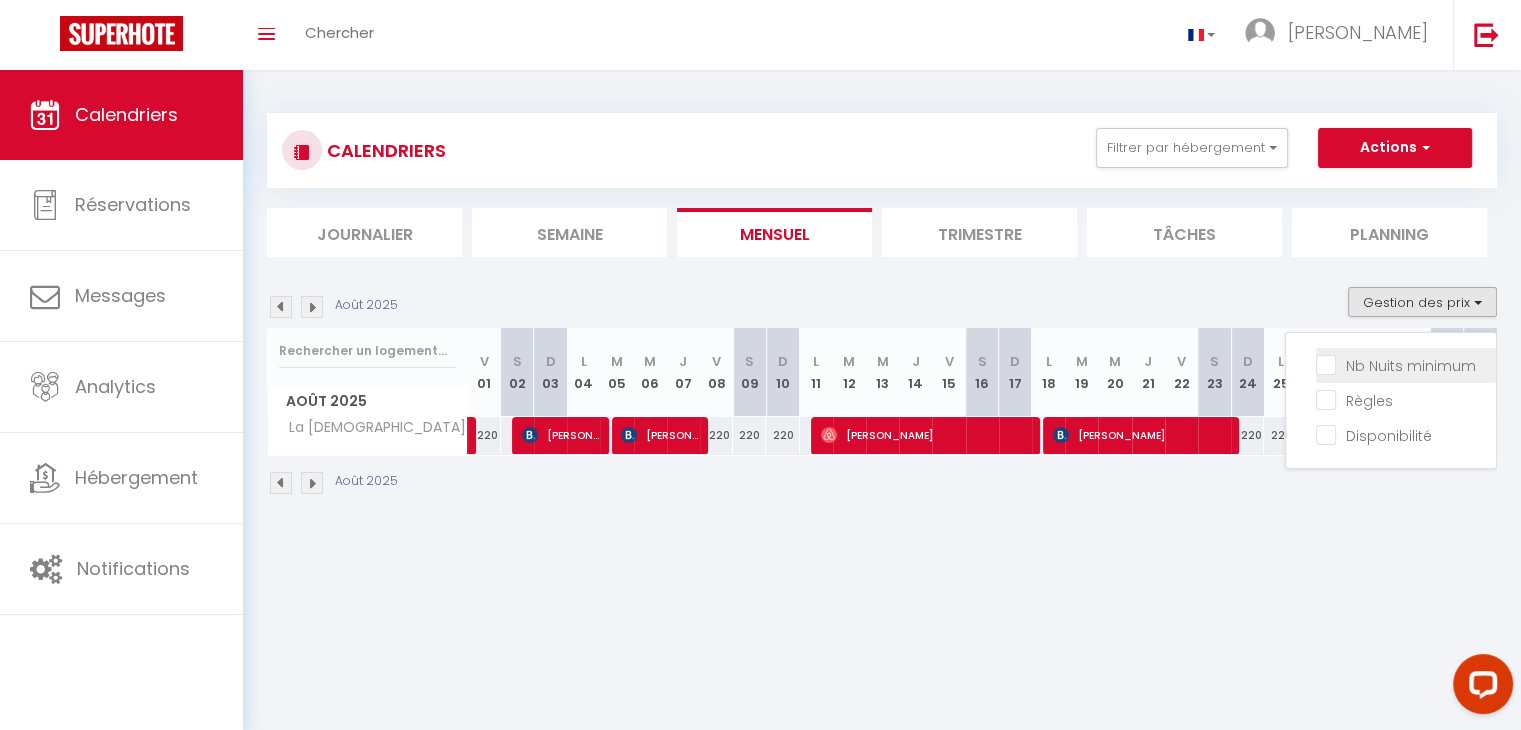click on "Nb Nuits minimum" at bounding box center (1406, 364) 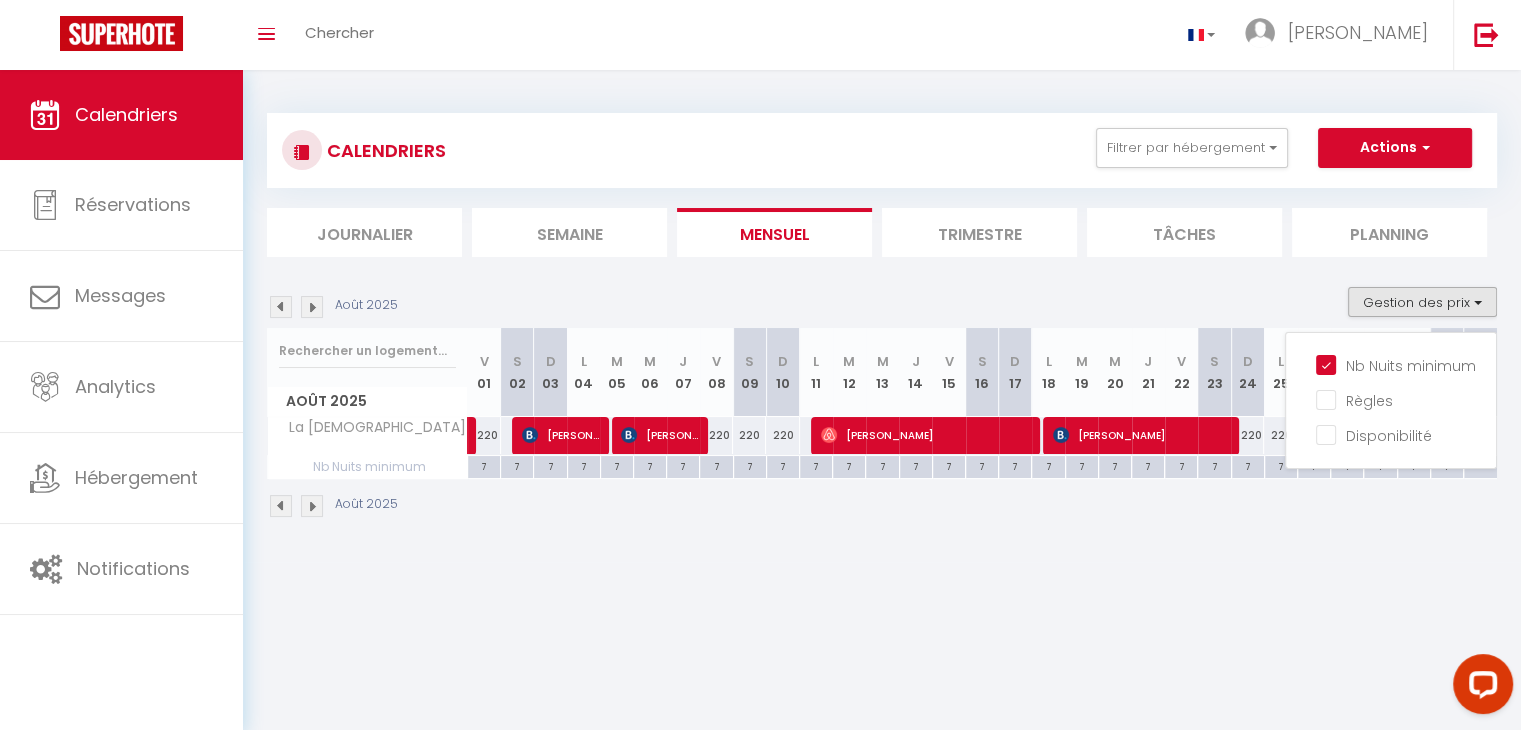 click on "7" at bounding box center [716, 465] 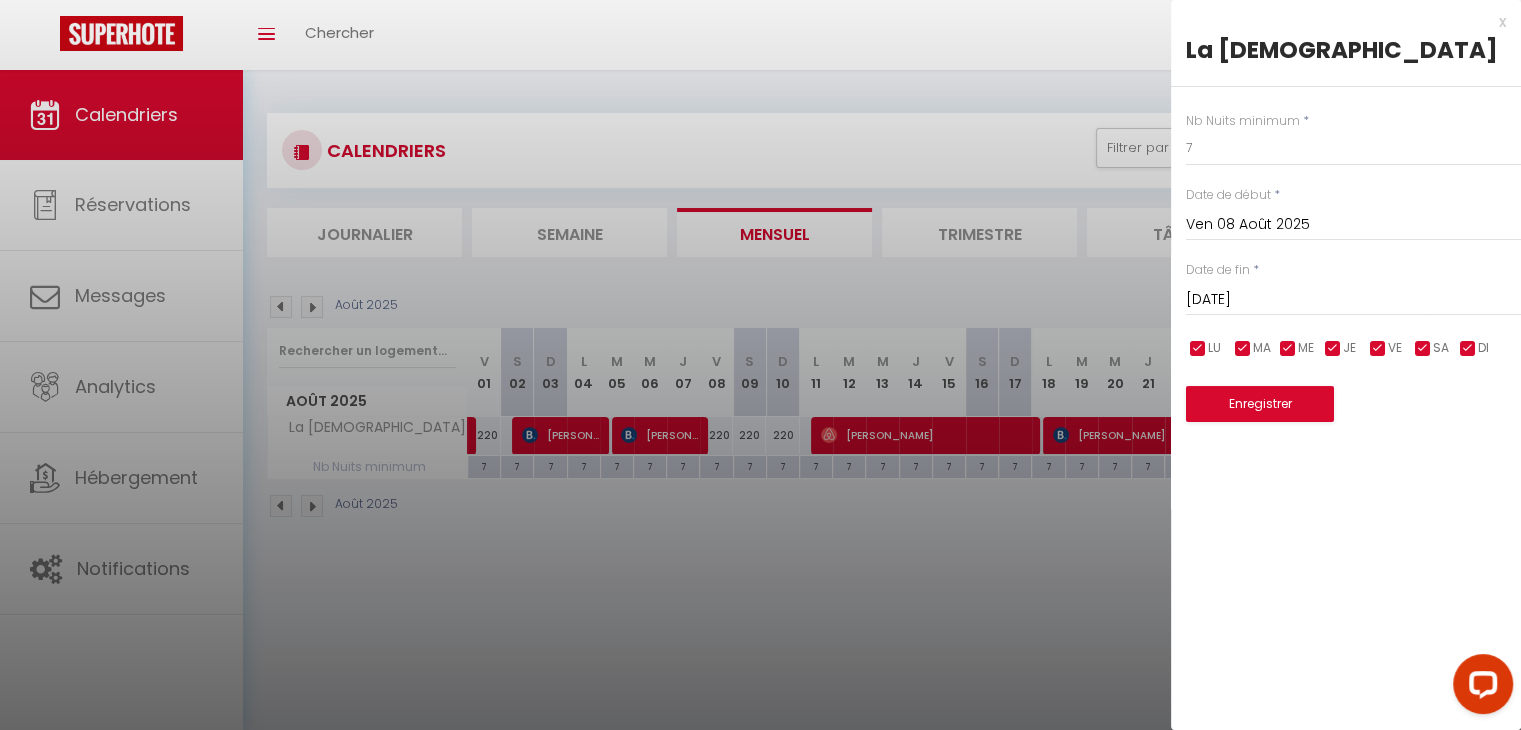 click on "[DATE]         <   [DATE]   >   Dim Lun Mar Mer Jeu Ven Sam   1 2 3 4 5 6 7 8 9 10 11 12 13 14 15 16 17 18 19 20 21 22 23 24 25 26 27 28 29 30 31     <   2025   >   [PERSON_NAME] Mars Avril Mai Juin Juillet Août Septembre Octobre Novembre Décembre     <   [DATE] - [DATE]   >   2020 2021 2022 2023 2024 2025 2026 2027 2028 2029" at bounding box center [1353, 298] 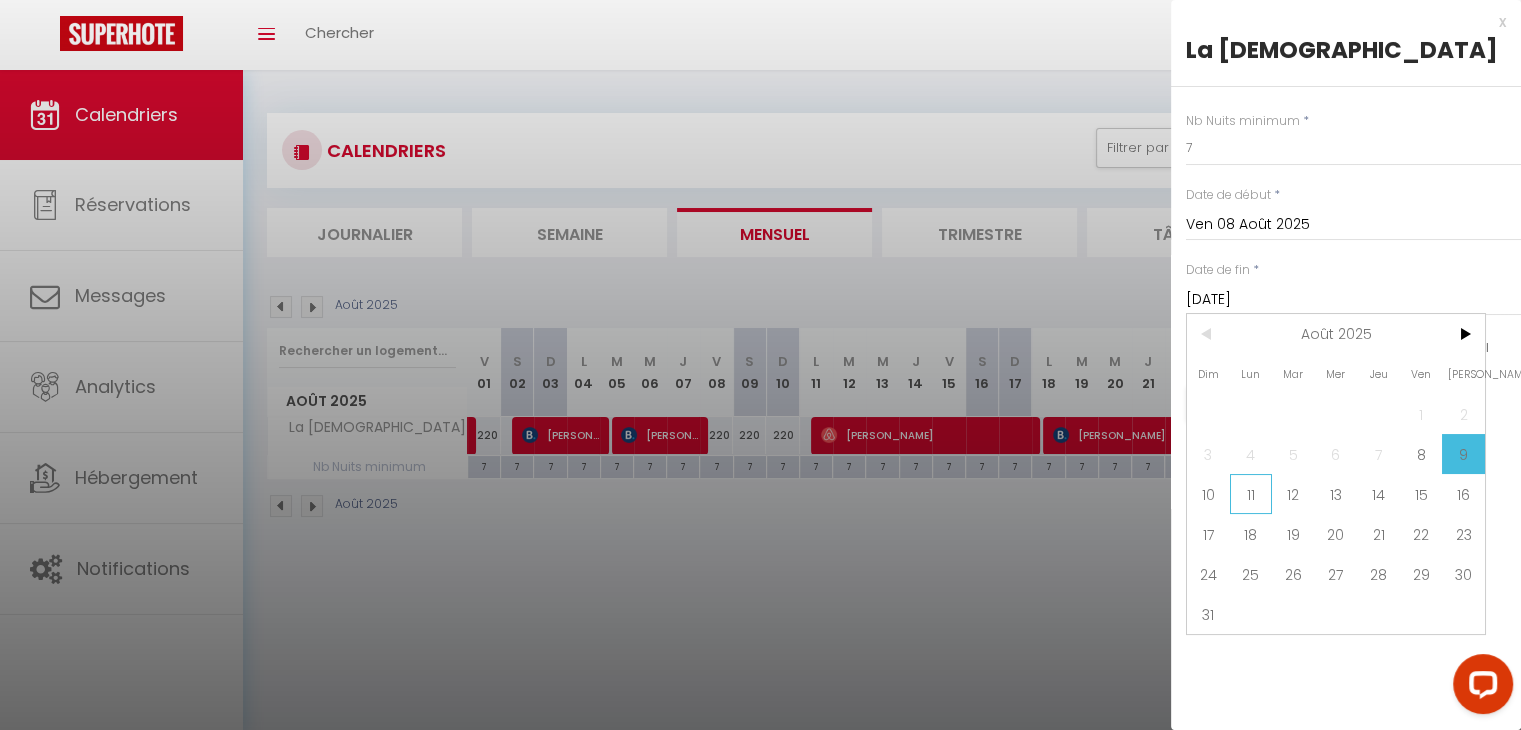 click on "11" at bounding box center (1251, 494) 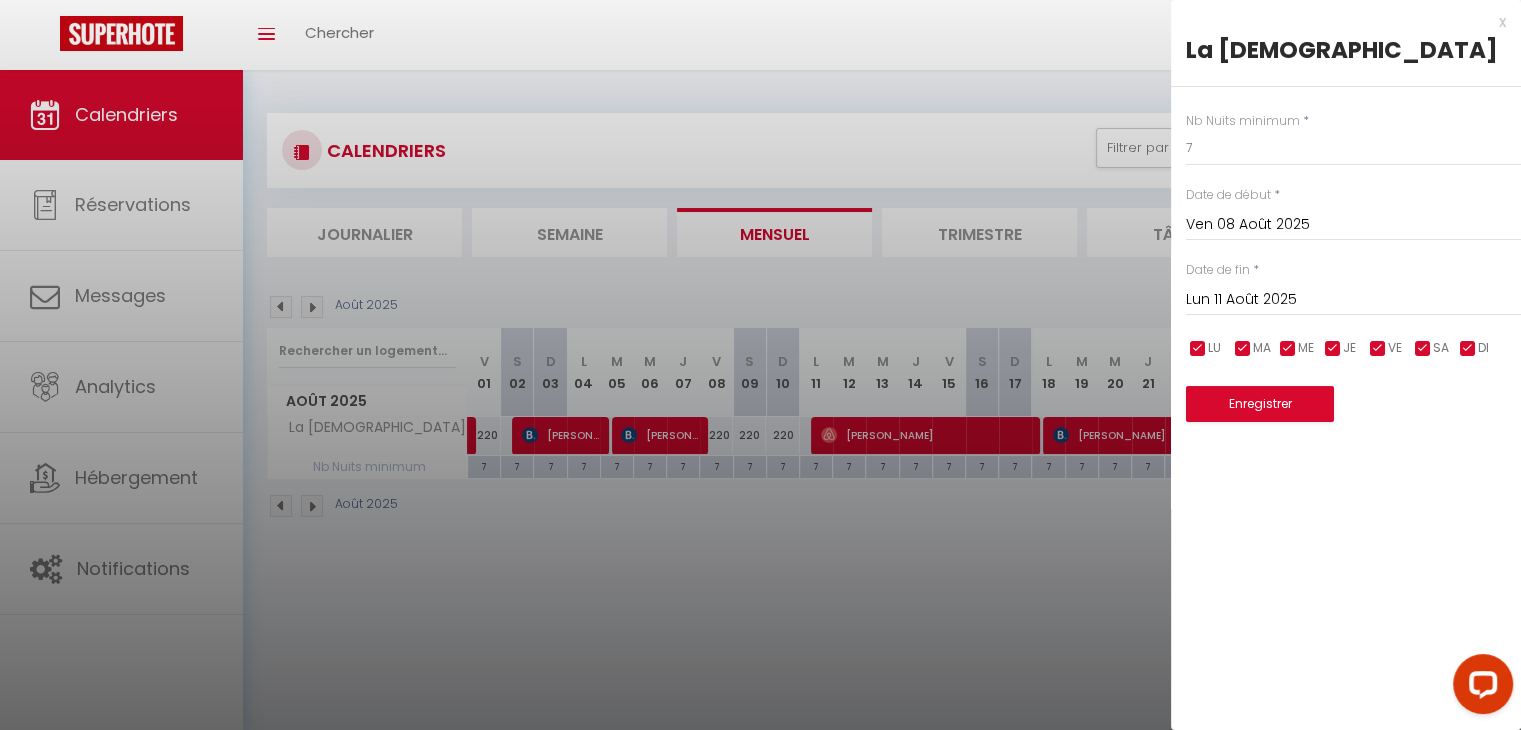 click on "Date de début
*     [DATE]         <   [DATE]   >   Dim Lun Mar Mer Jeu Ven Sam   1 2 3 4 5 6 7 8 9 10 11 12 13 14 15 16 17 18 19 20 21 22 23 24 25 26 27 28 29 30 31     <   2025   >   [PERSON_NAME] Mars Avril Mai Juin Juillet Août Septembre Octobre Novembre Décembre     <   [DATE] - [DATE]   >   2020 2021 2022 2023 2024 2025 2026 2027 2028 2029" at bounding box center [1353, 213] 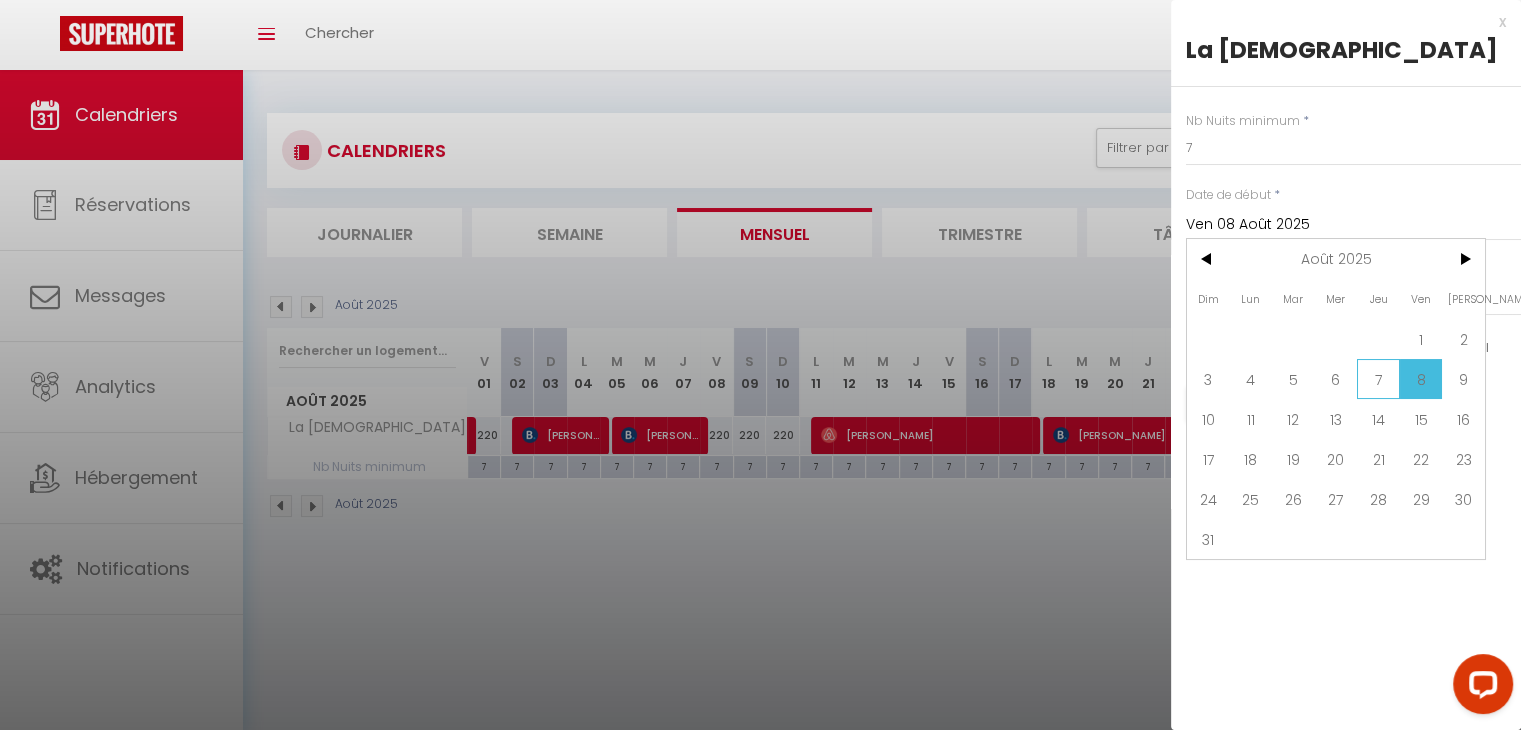 click on "7" at bounding box center [1378, 379] 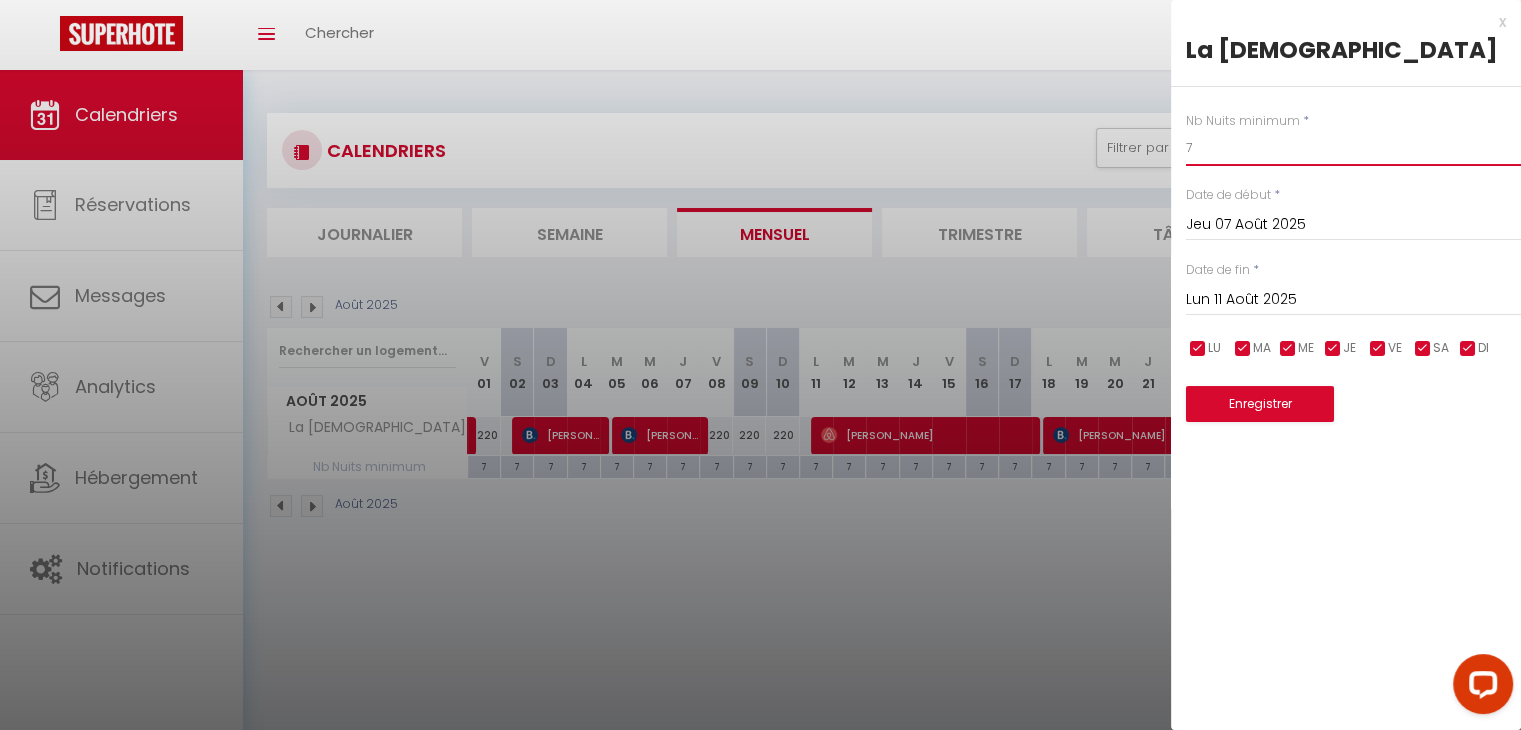 drag, startPoint x: 1215, startPoint y: 135, endPoint x: 1161, endPoint y: 148, distance: 55.542778 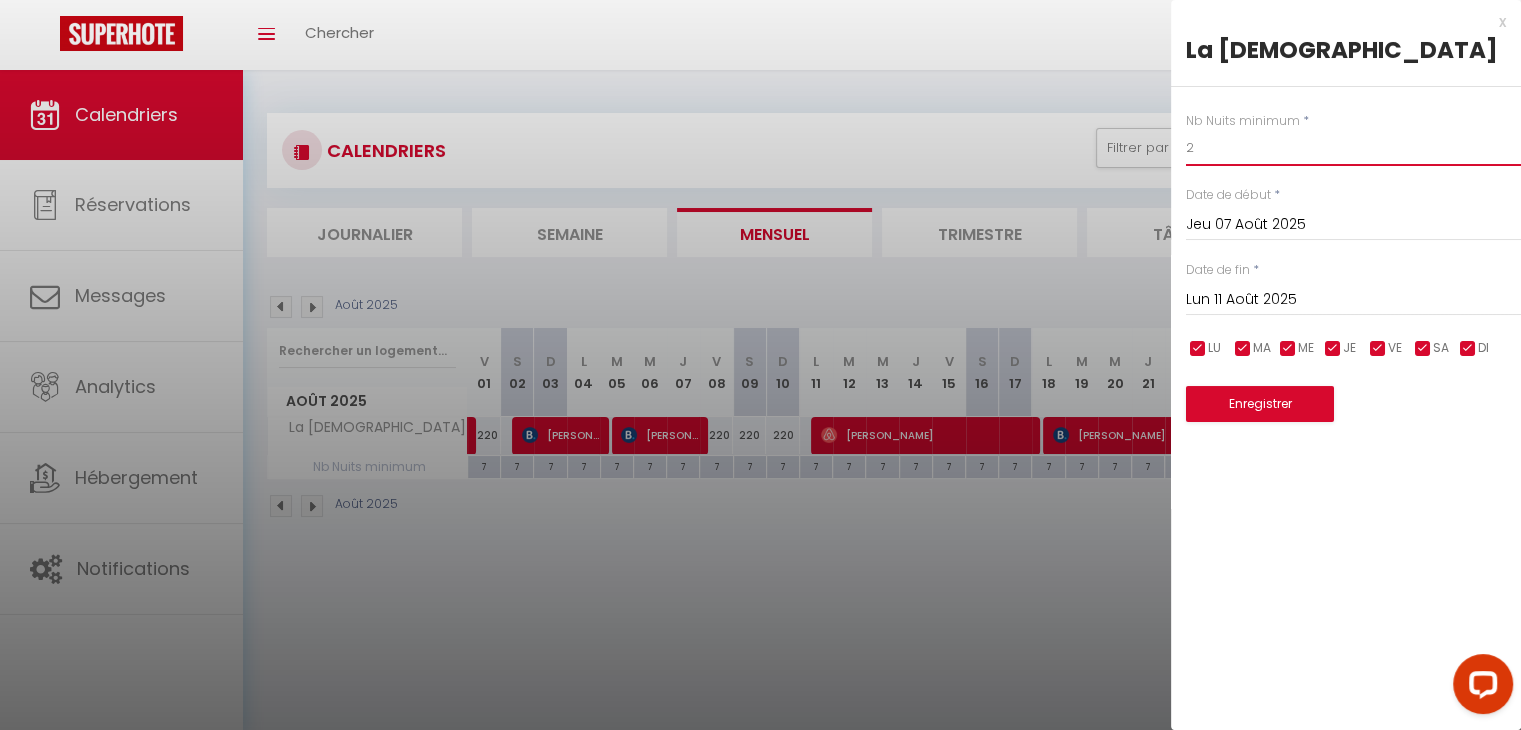type on "2" 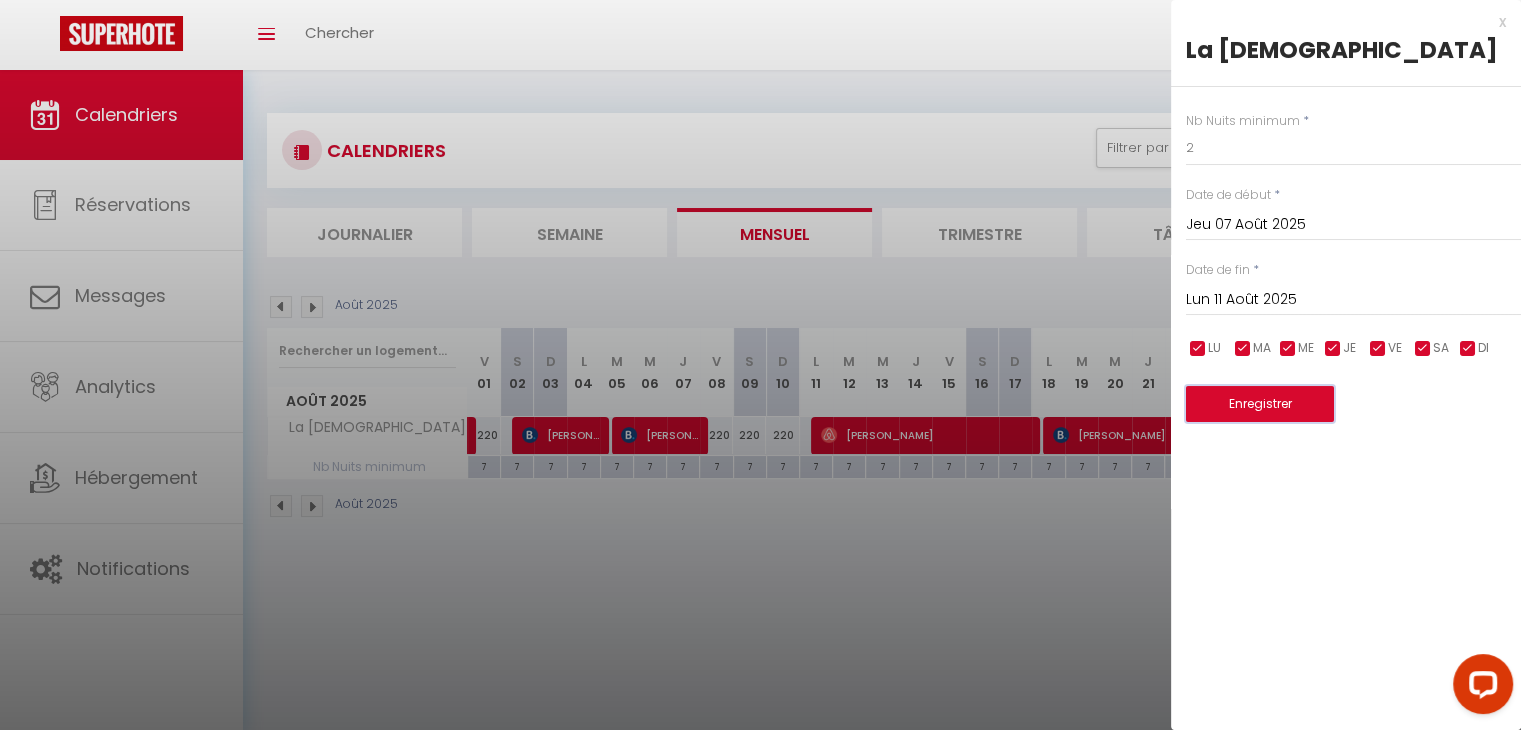 click on "Enregistrer" at bounding box center [1260, 404] 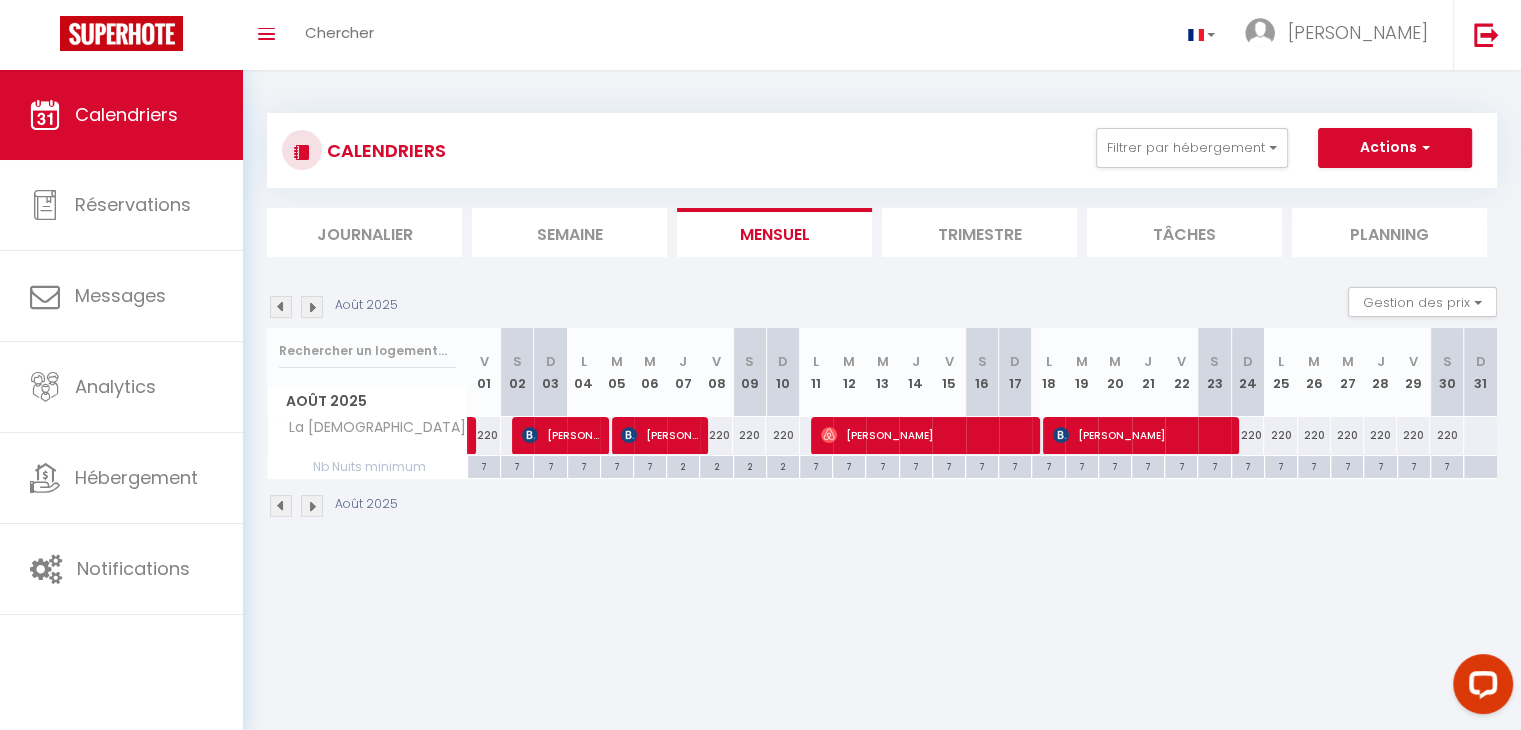click on "7" at bounding box center (484, 465) 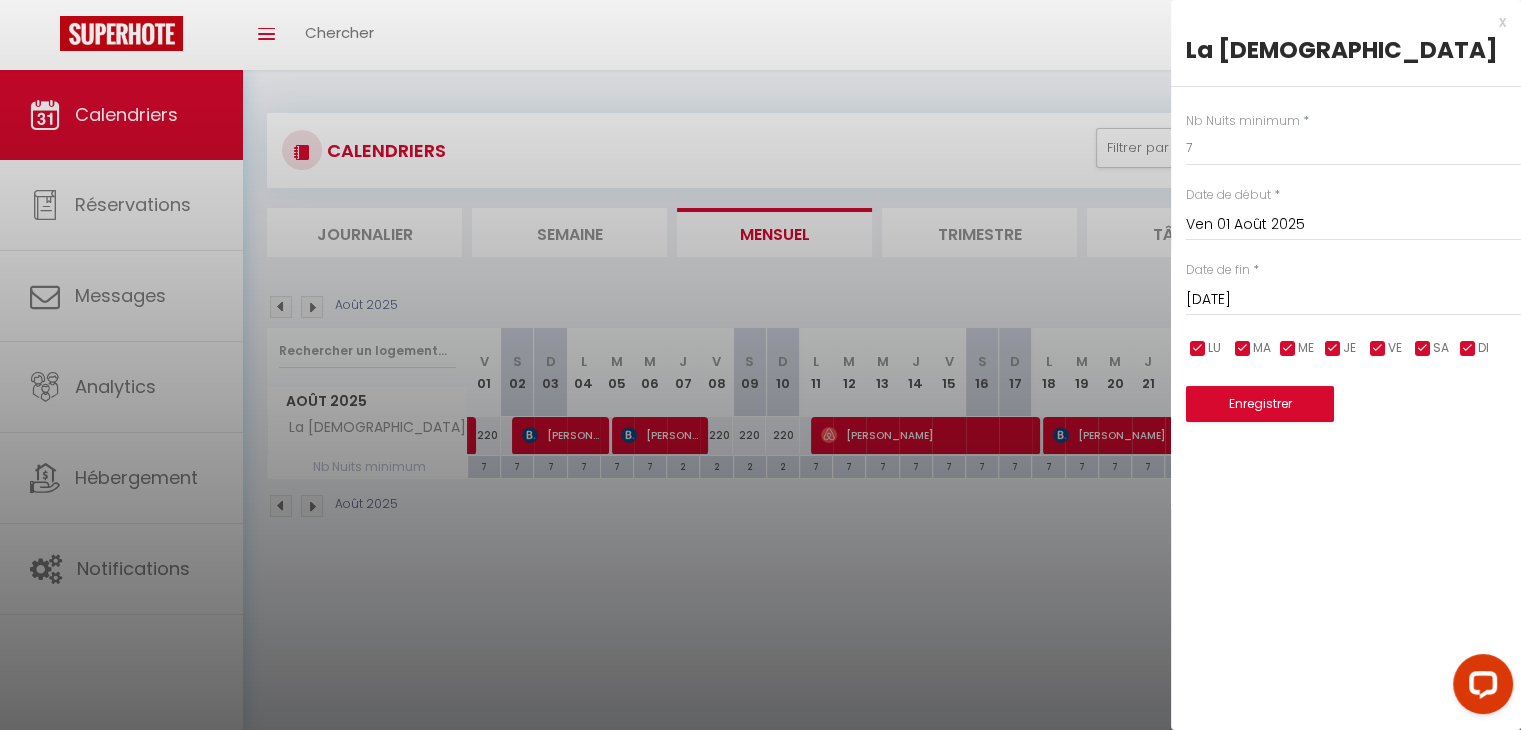 click on "[DATE]" at bounding box center (1353, 300) 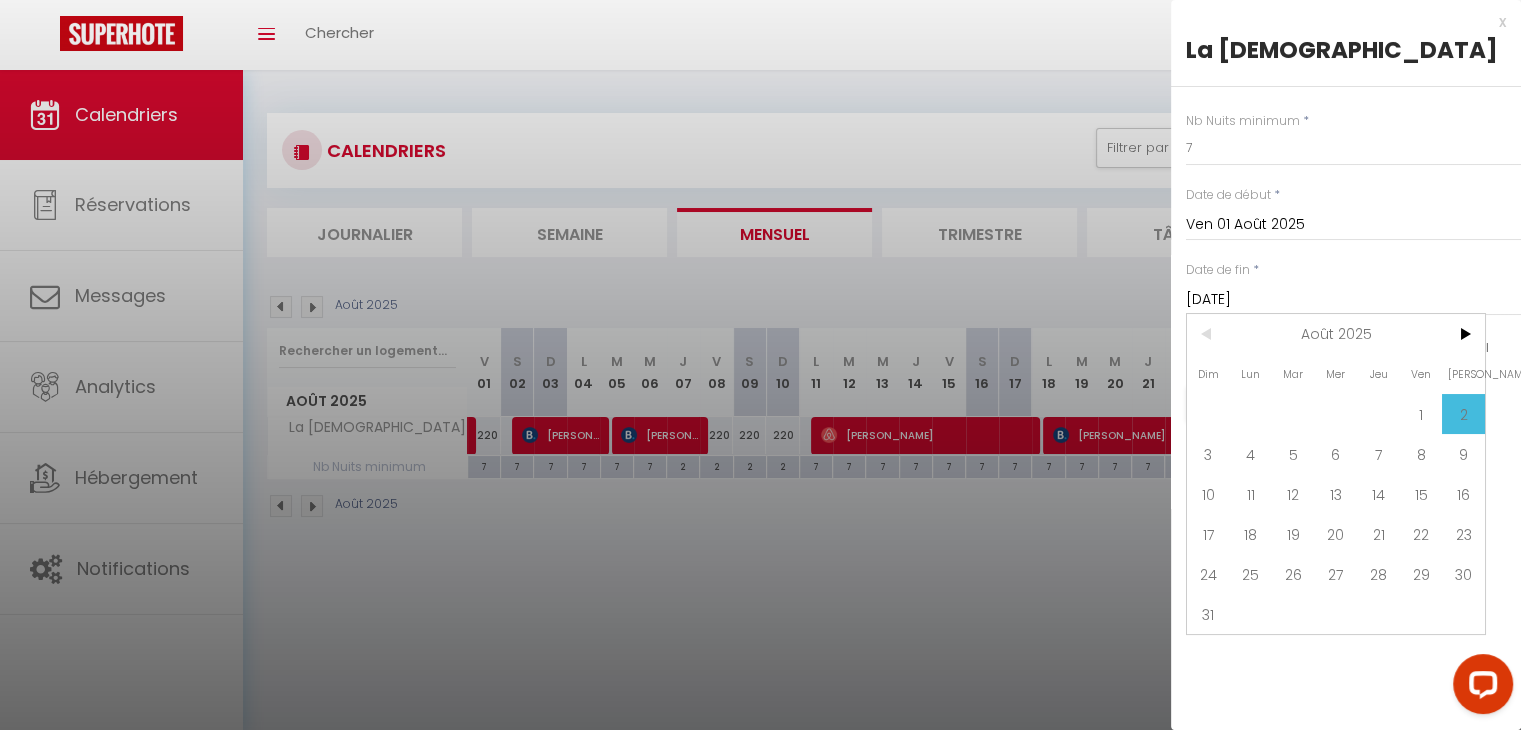 click on "[DATE]" at bounding box center (1353, 300) 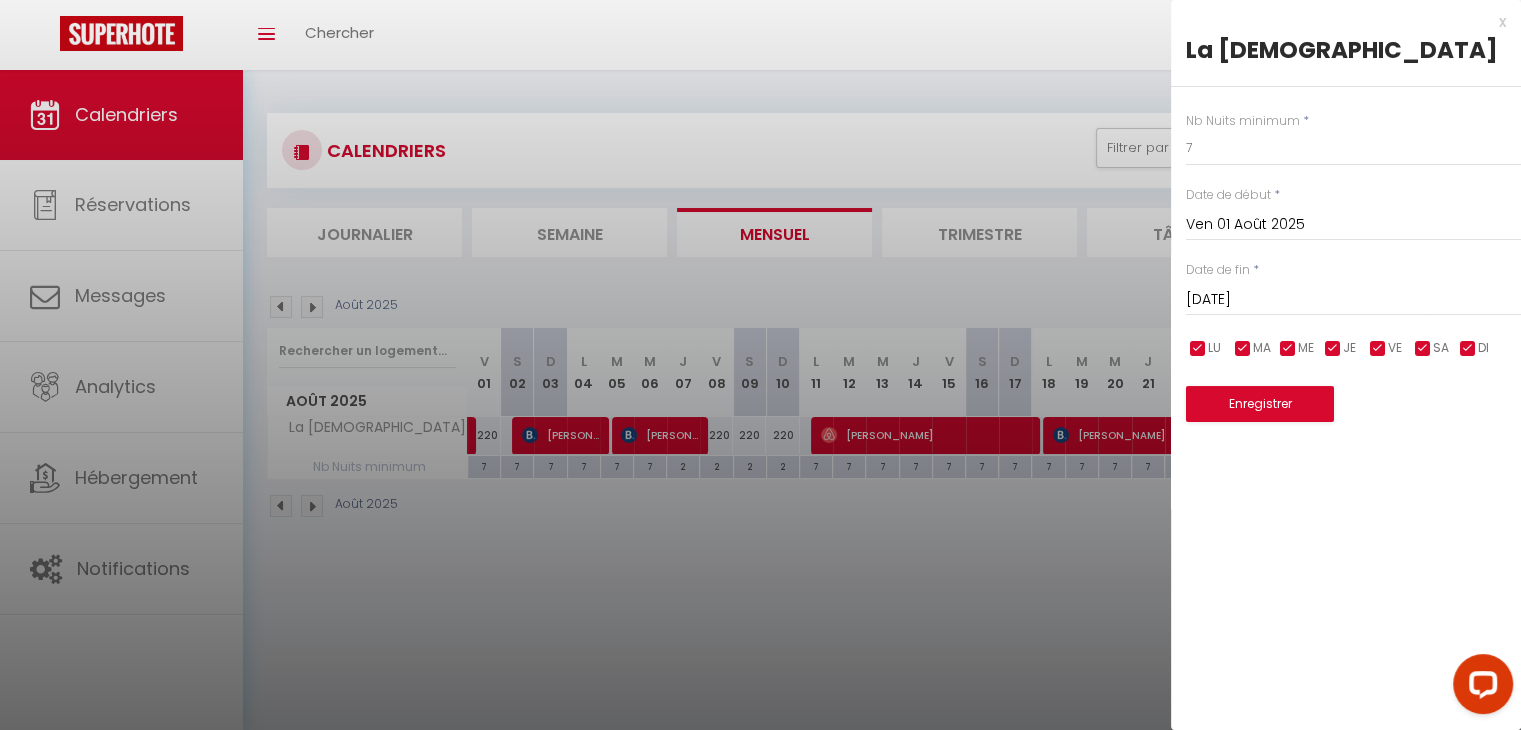 drag, startPoint x: 630, startPoint y: 557, endPoint x: 591, endPoint y: 567, distance: 40.261642 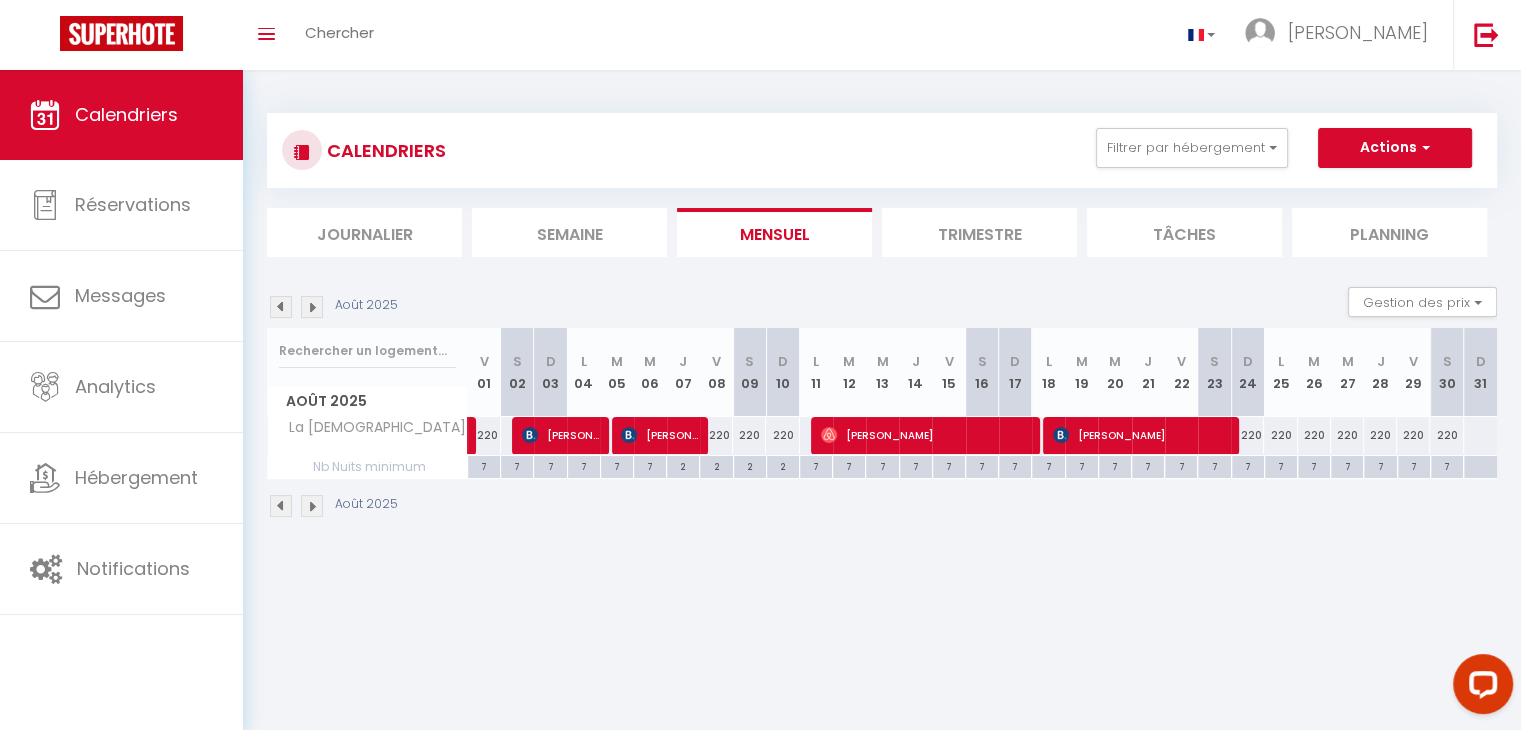 click at bounding box center (281, 506) 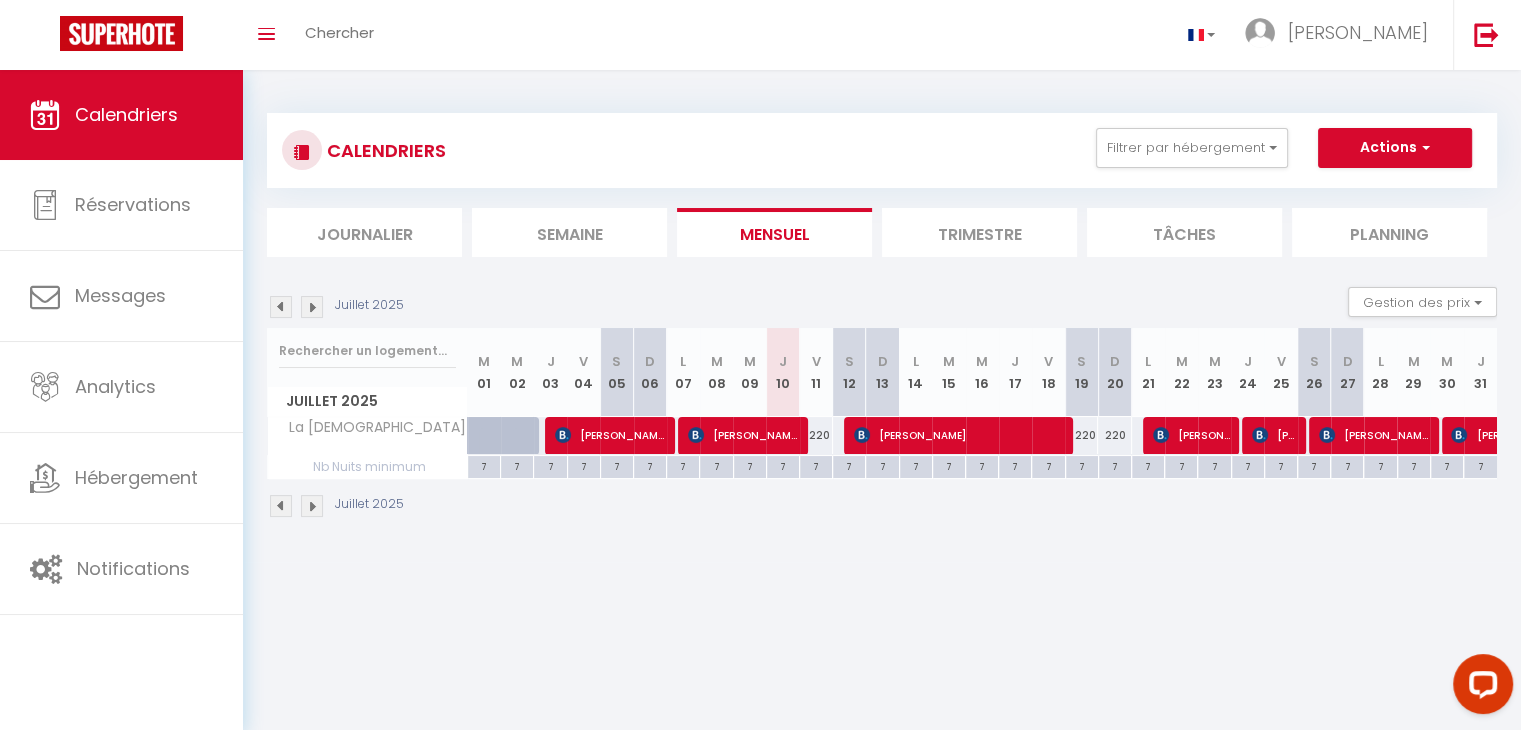 click on "7" at bounding box center (1048, 465) 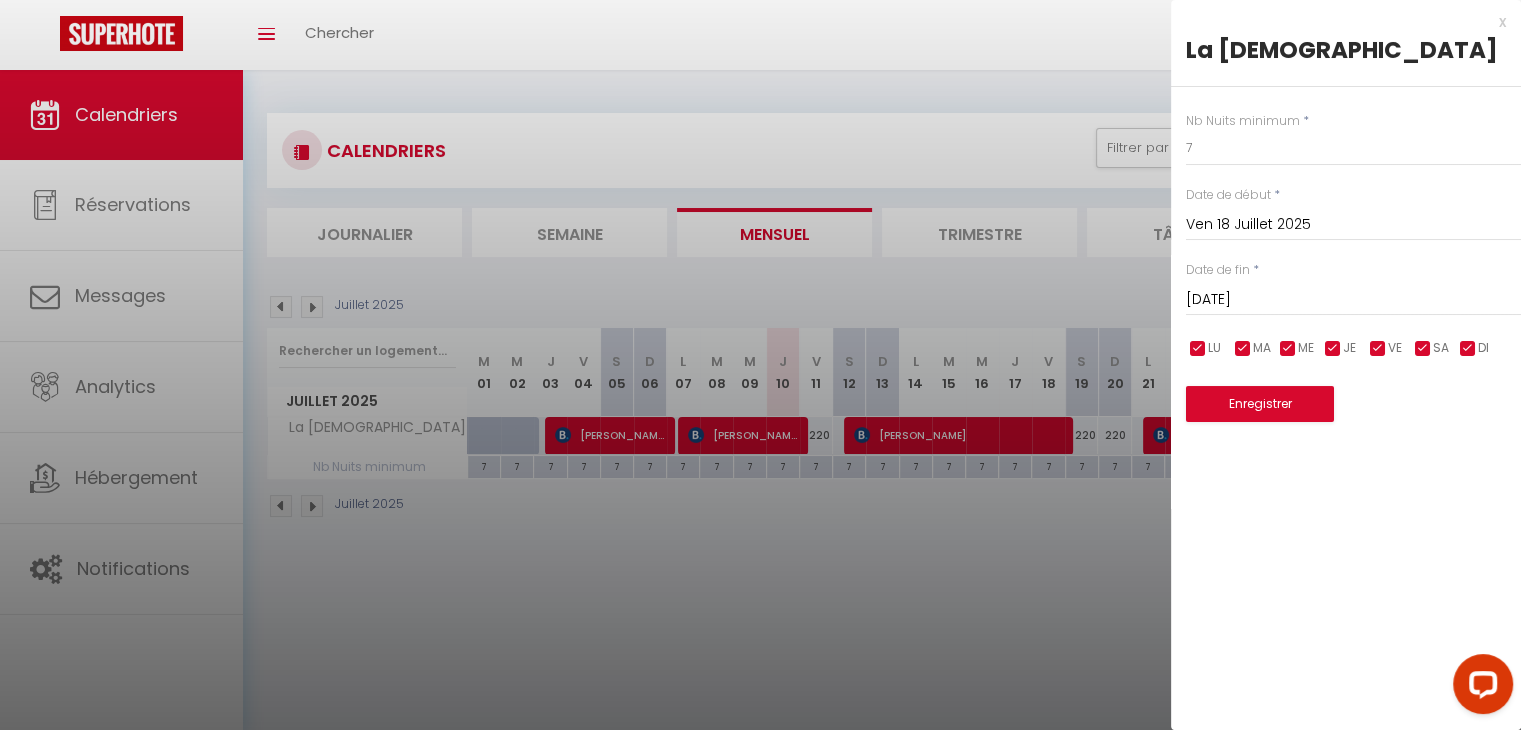 click at bounding box center [760, 365] 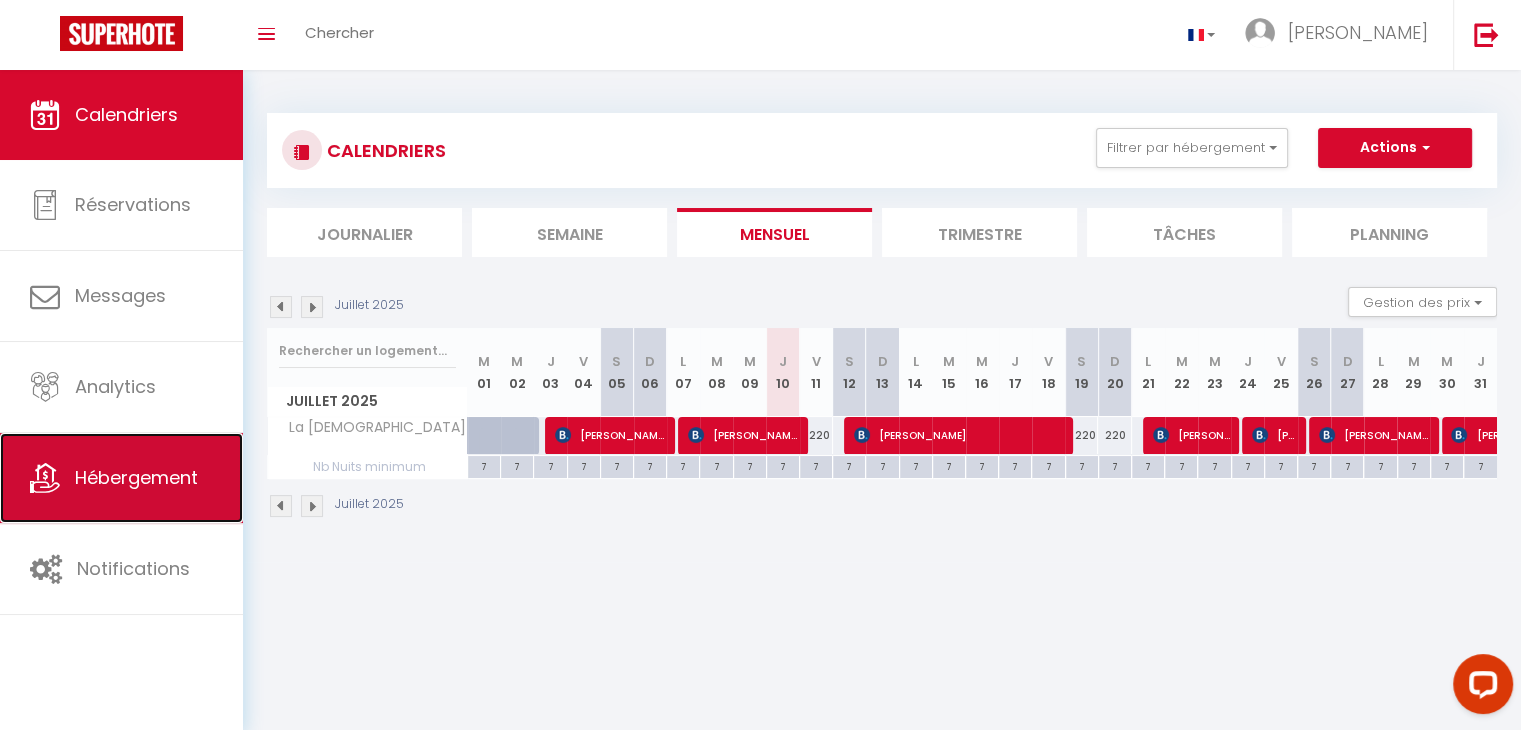 click on "Hébergement" at bounding box center [121, 478] 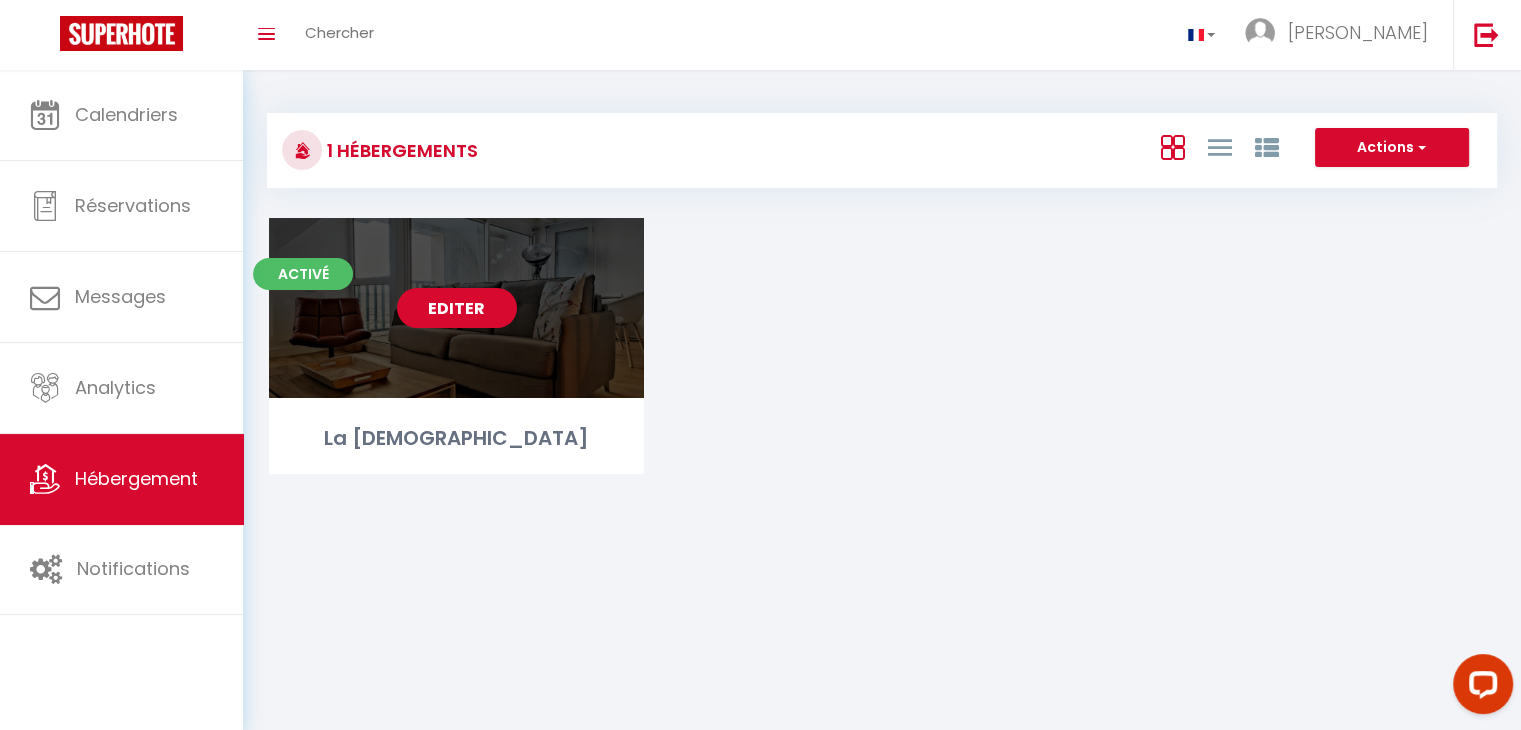 click on "Editer" at bounding box center [457, 308] 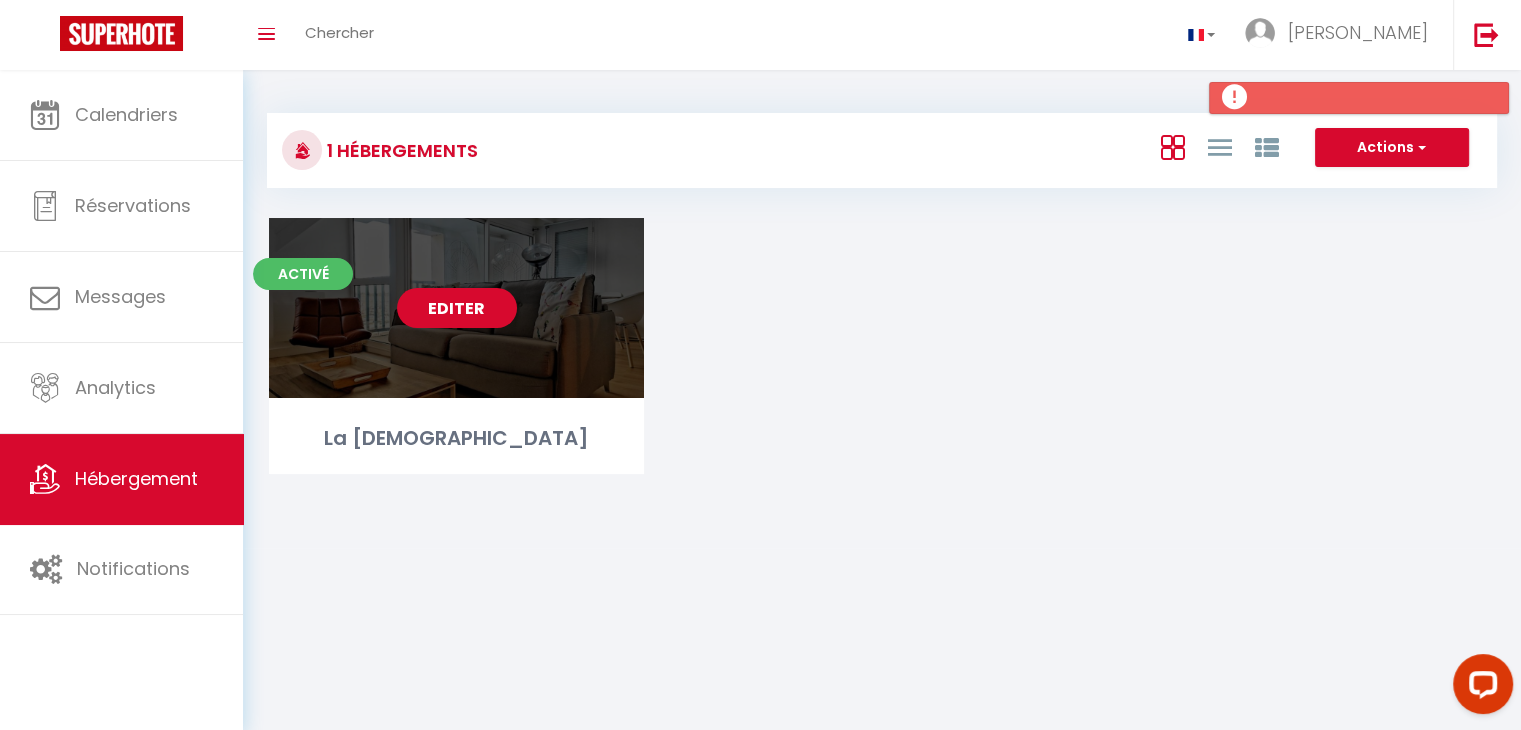 click on "La [DEMOGRAPHIC_DATA]" at bounding box center [456, 438] 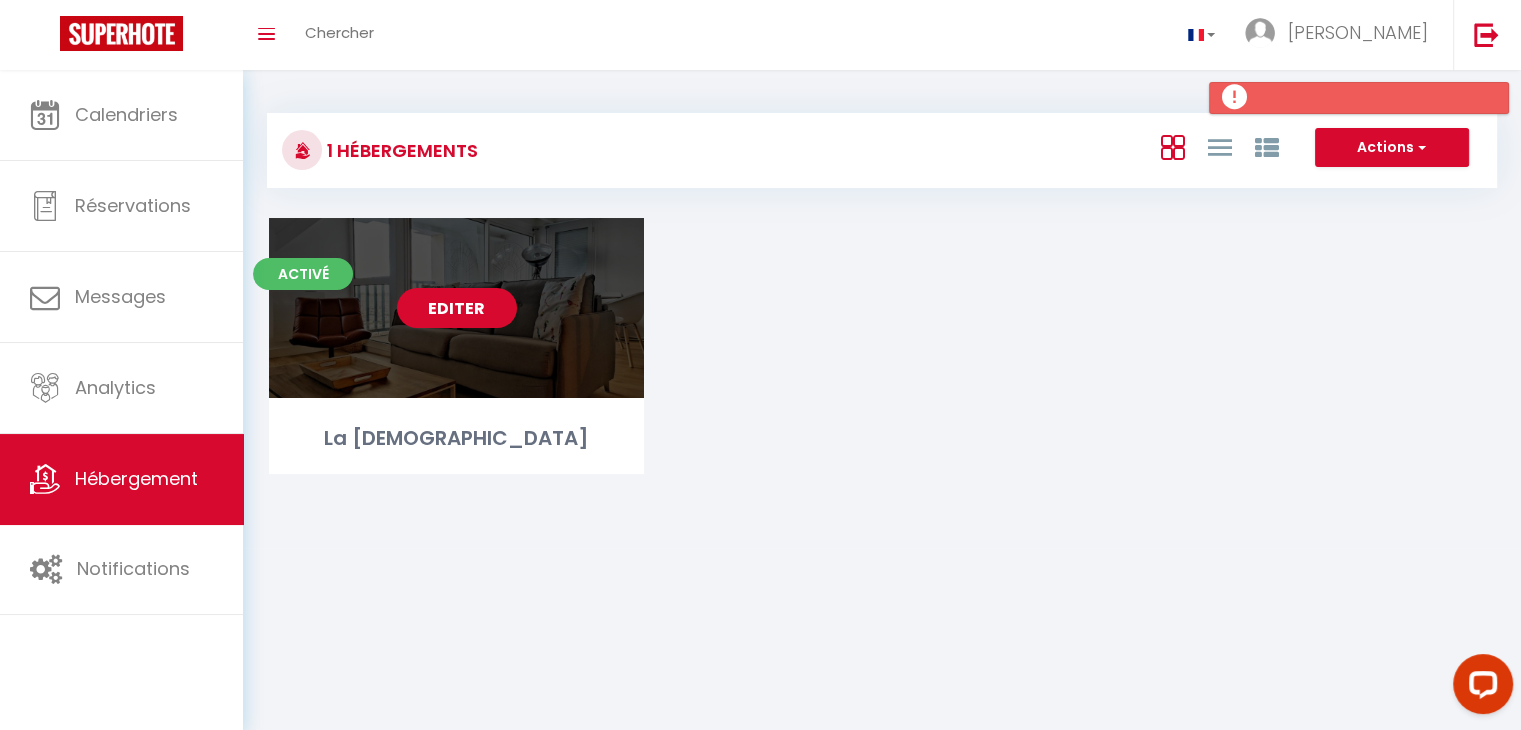click on "Editer" at bounding box center [457, 308] 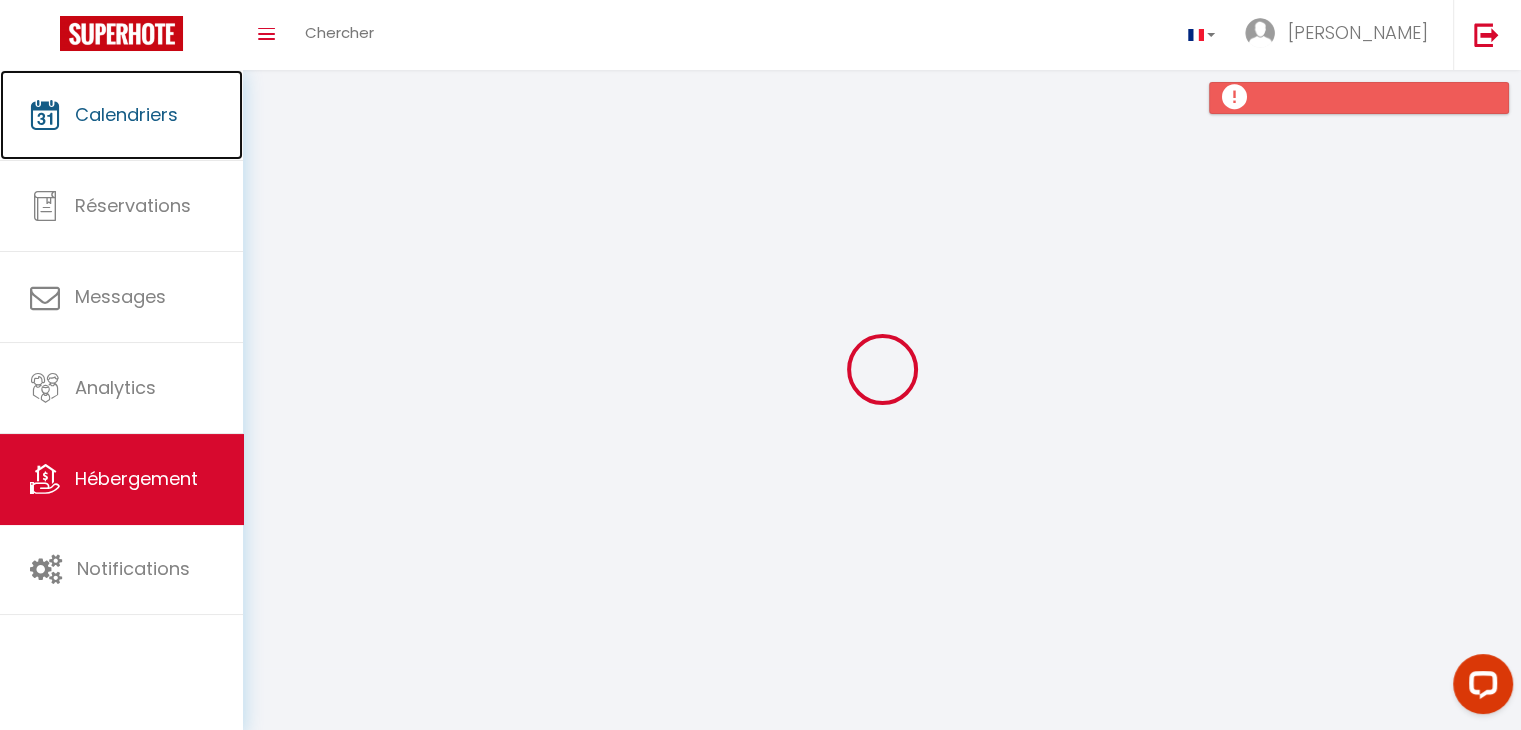 click on "Calendriers" at bounding box center [121, 115] 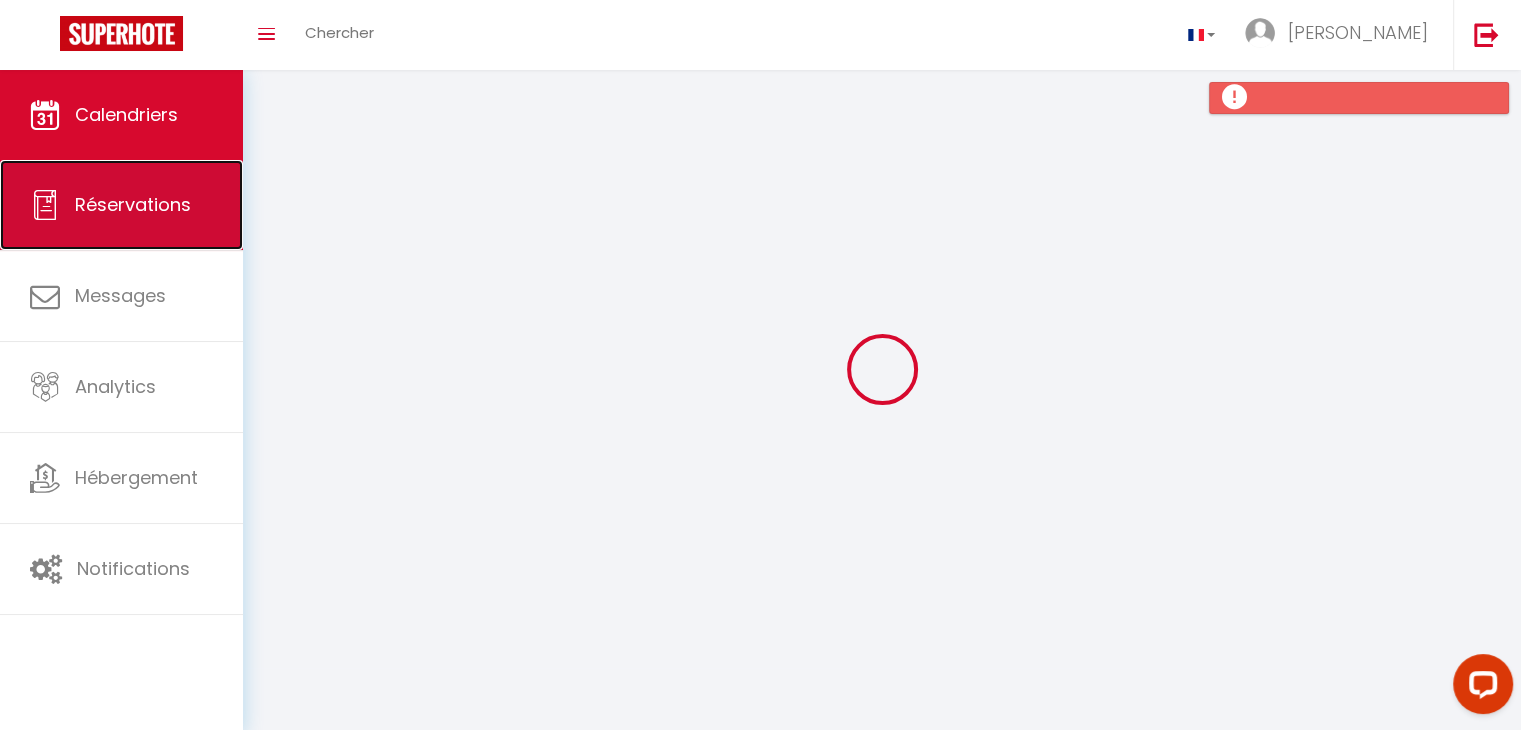 click on "Réservations" at bounding box center (133, 204) 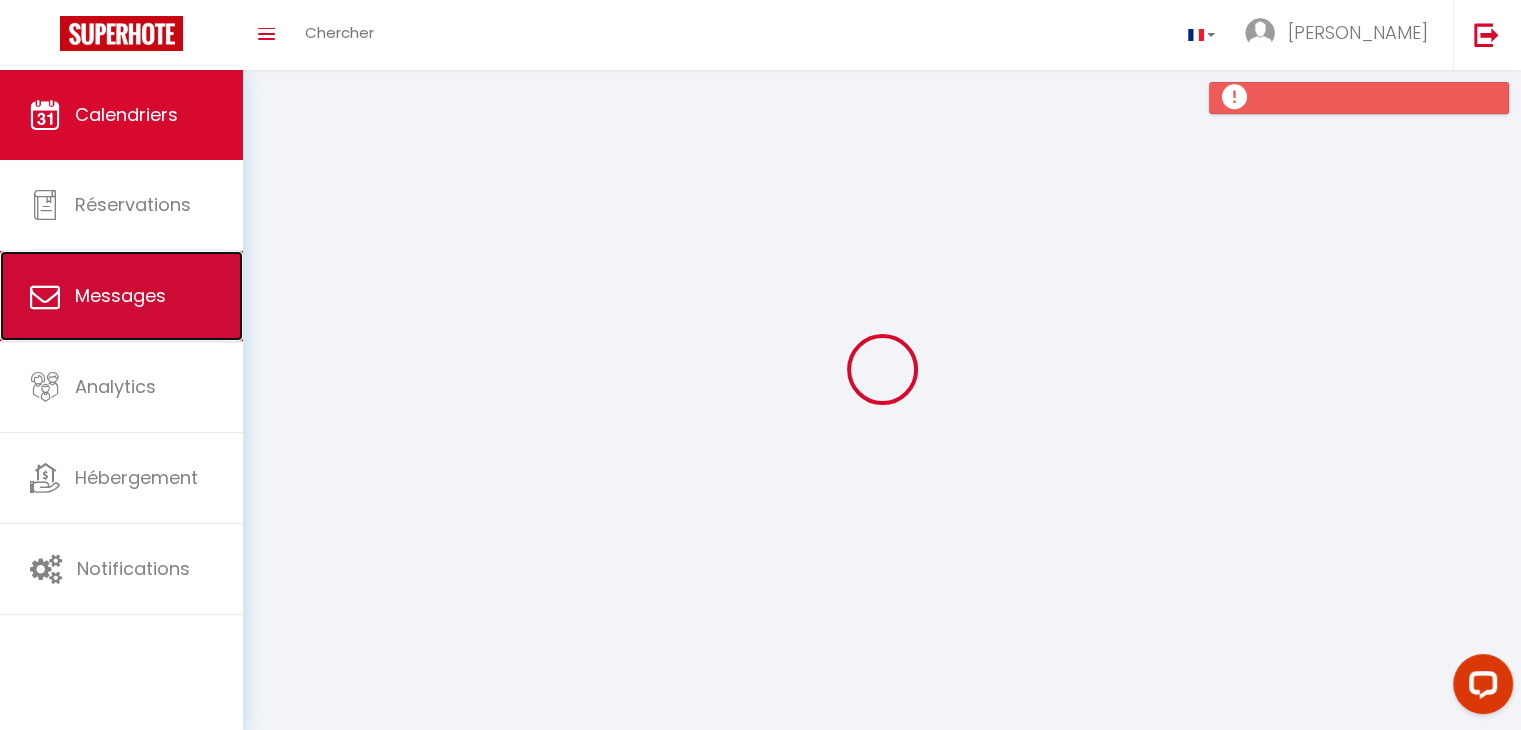 click on "Messages" at bounding box center (121, 296) 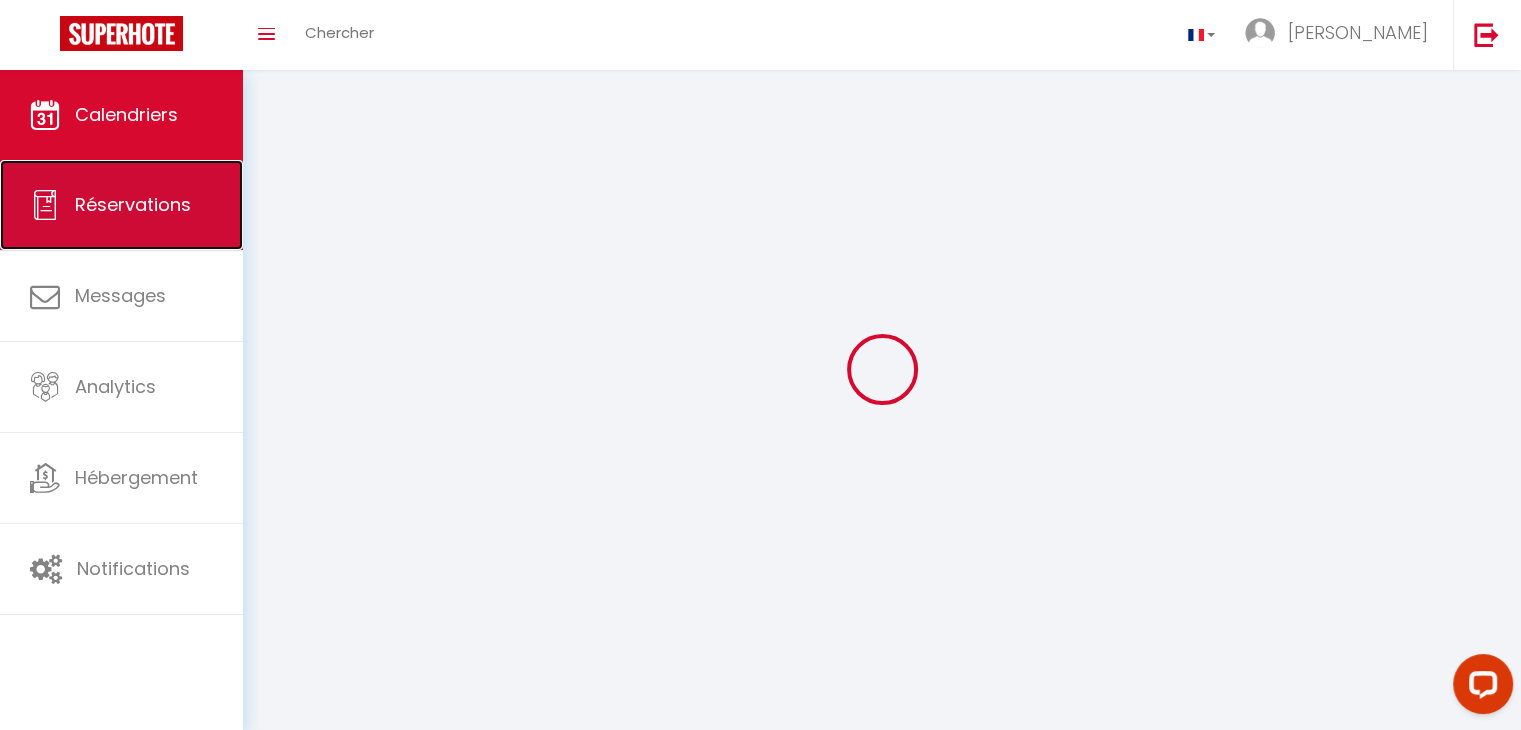 click on "Réservations" at bounding box center [133, 204] 